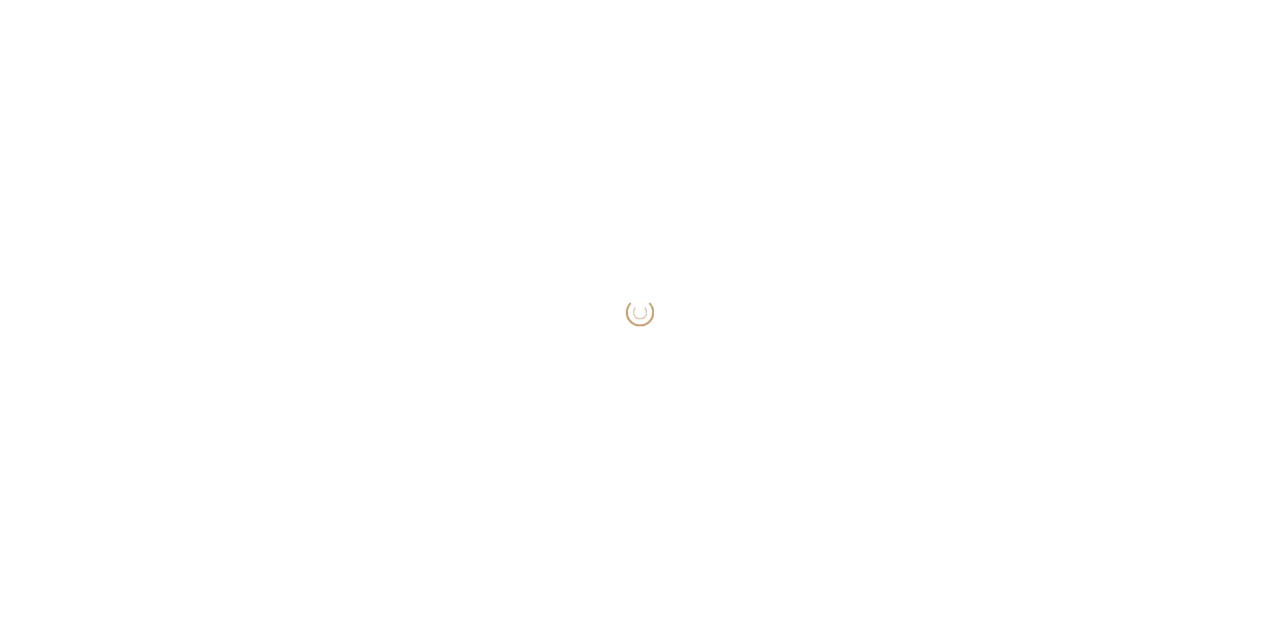 scroll, scrollTop: 0, scrollLeft: 0, axis: both 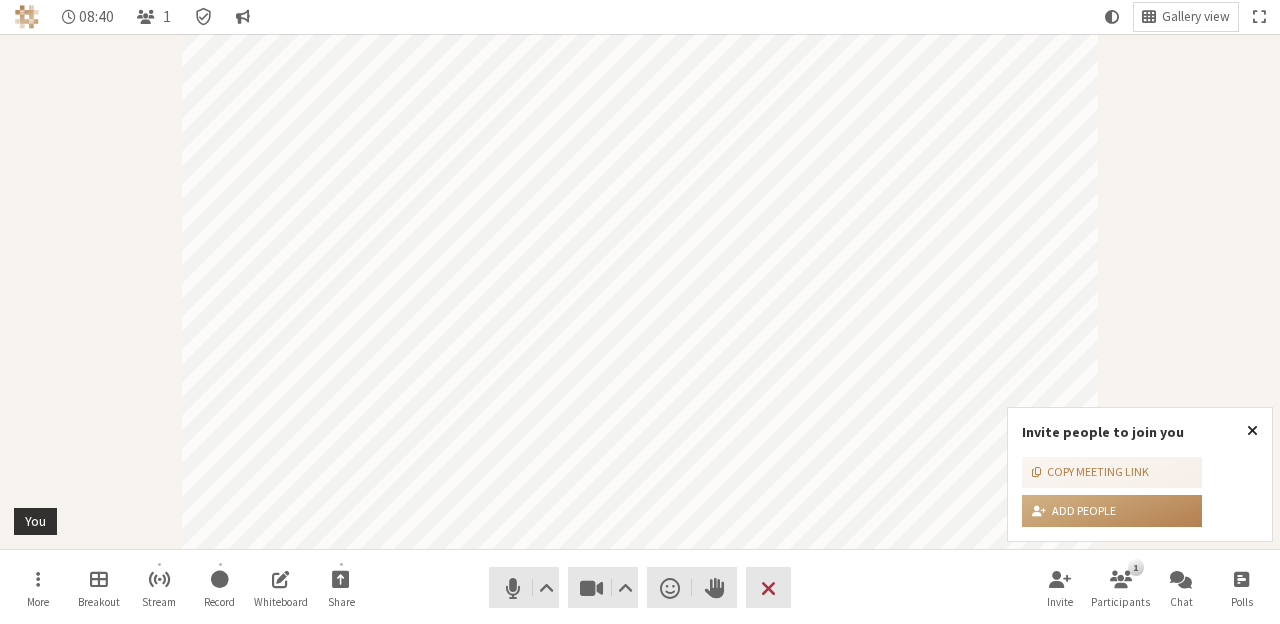 click at bounding box center (1252, 430) 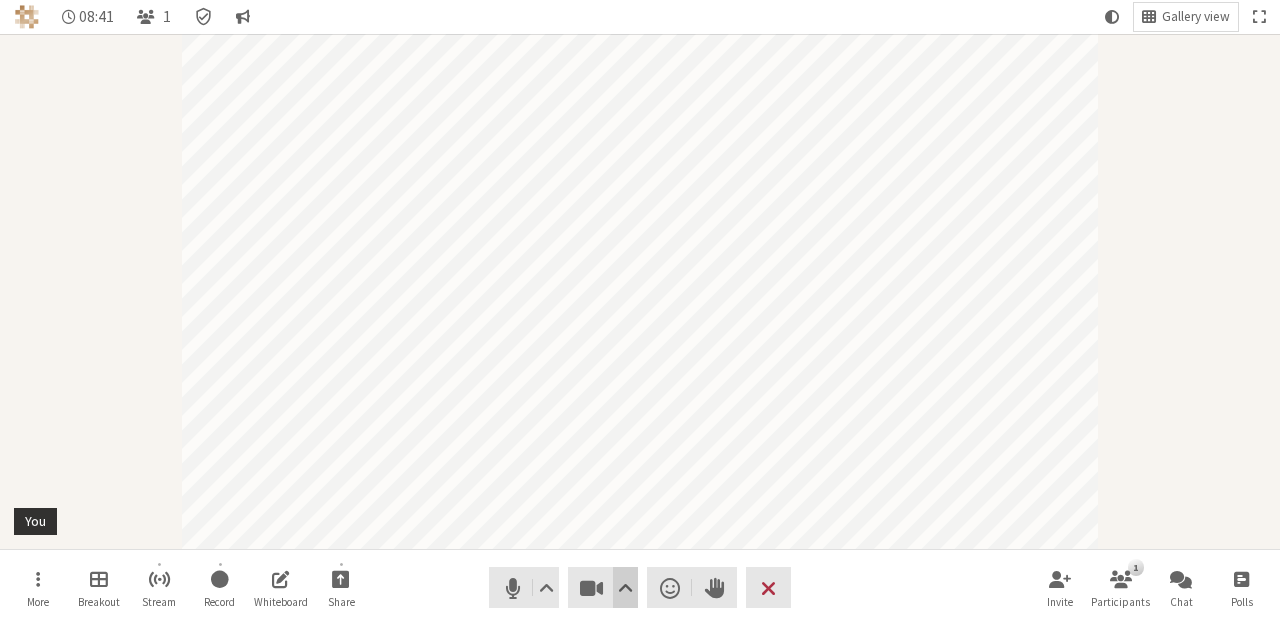 click at bounding box center [625, 588] 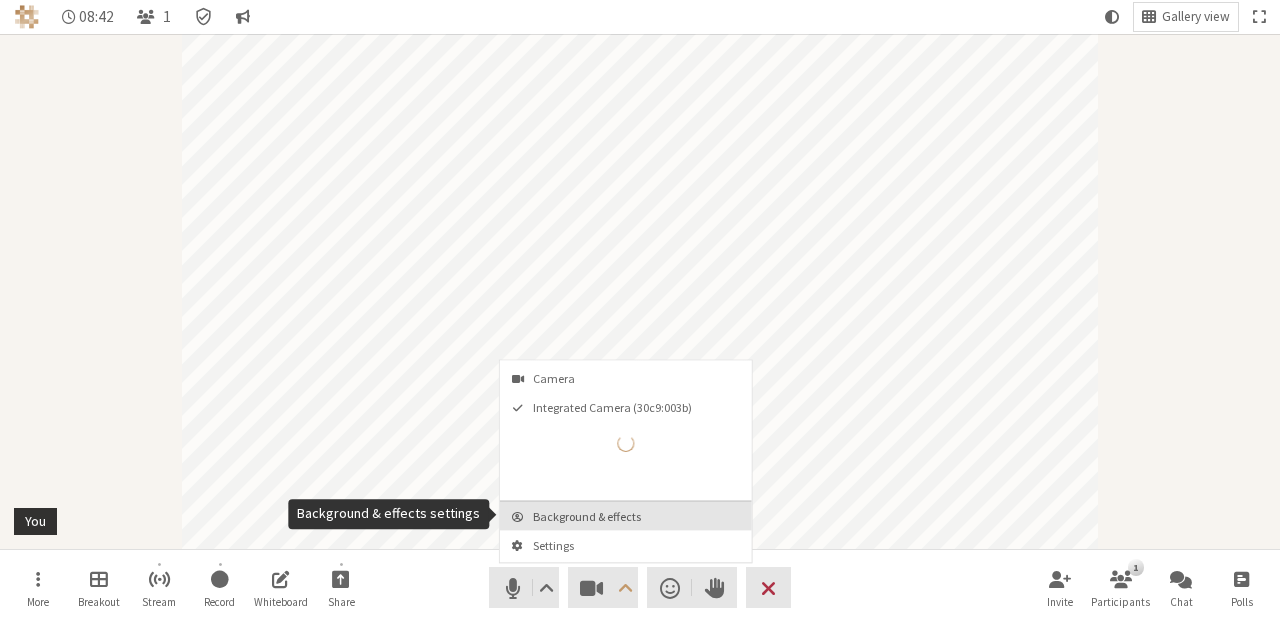 click on "Background & effects" at bounding box center (638, 516) 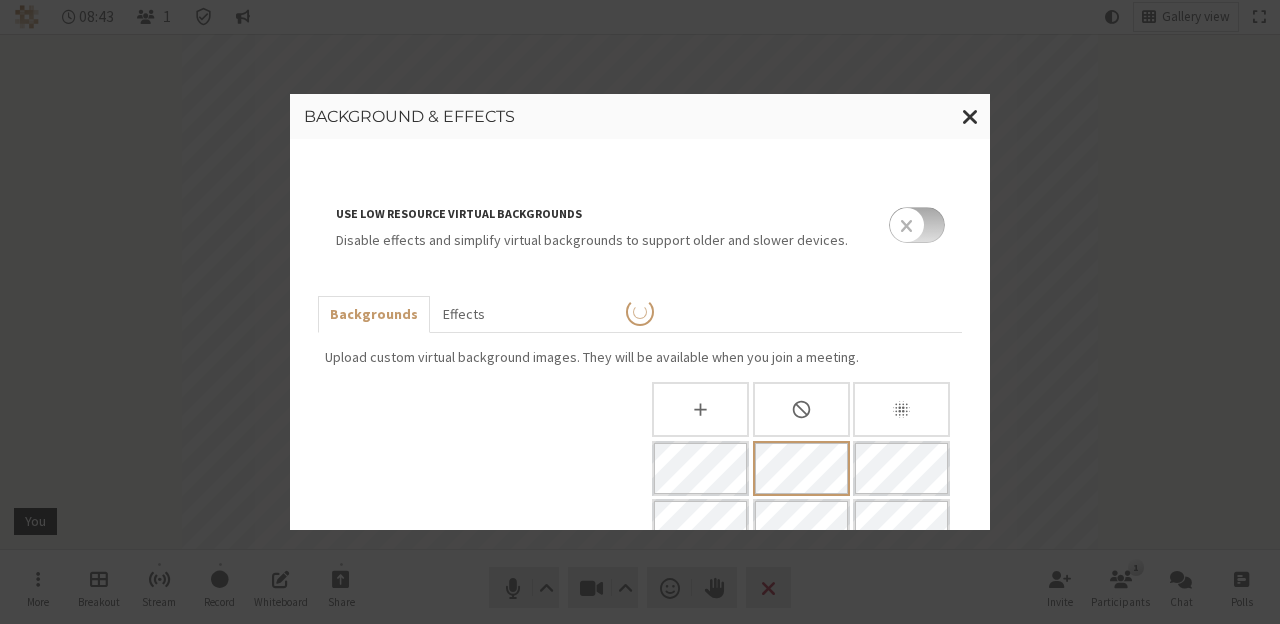 click at bounding box center (917, 225) 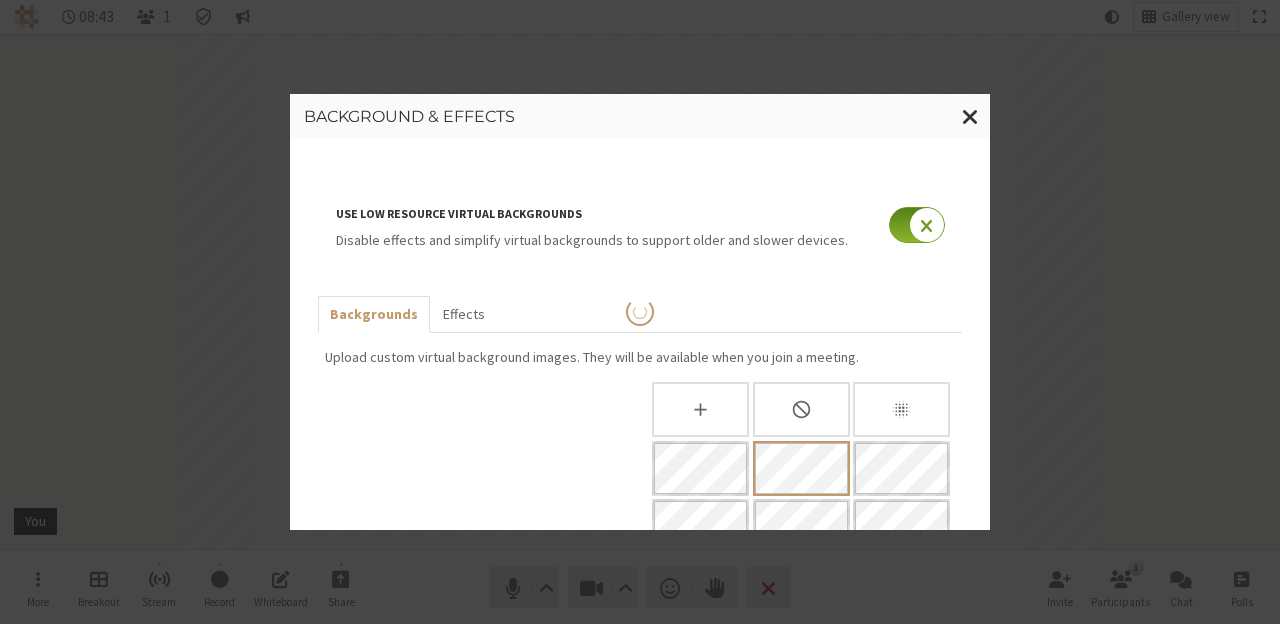 checkbox on "true" 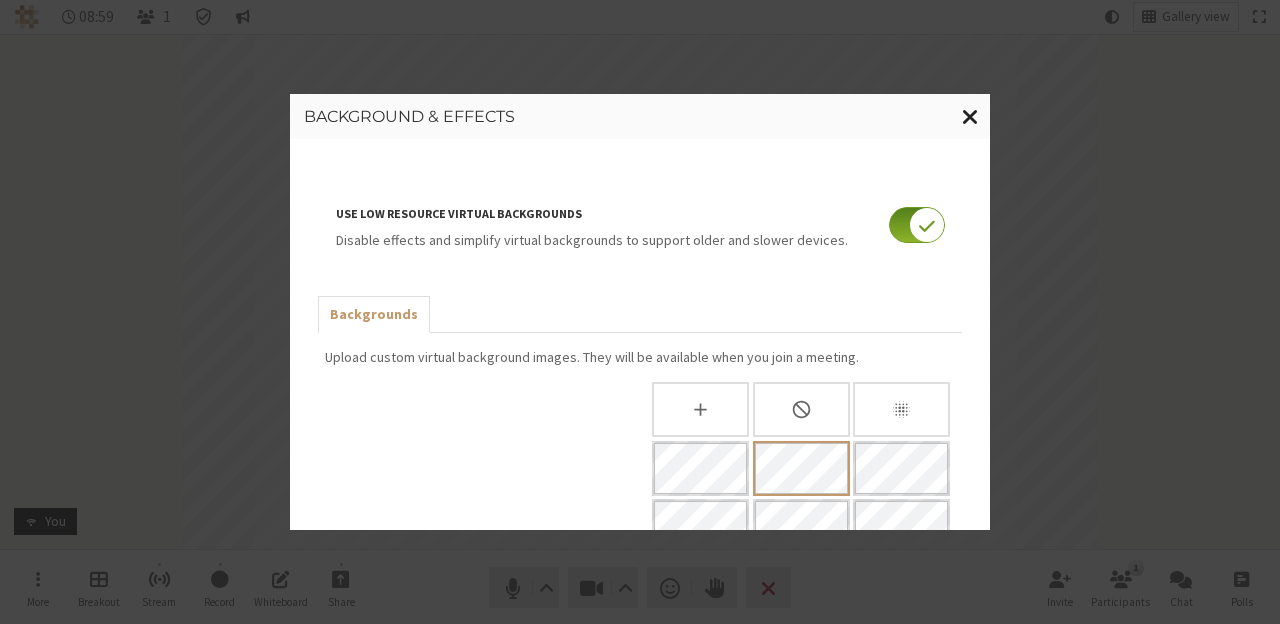 click at bounding box center (970, 115) 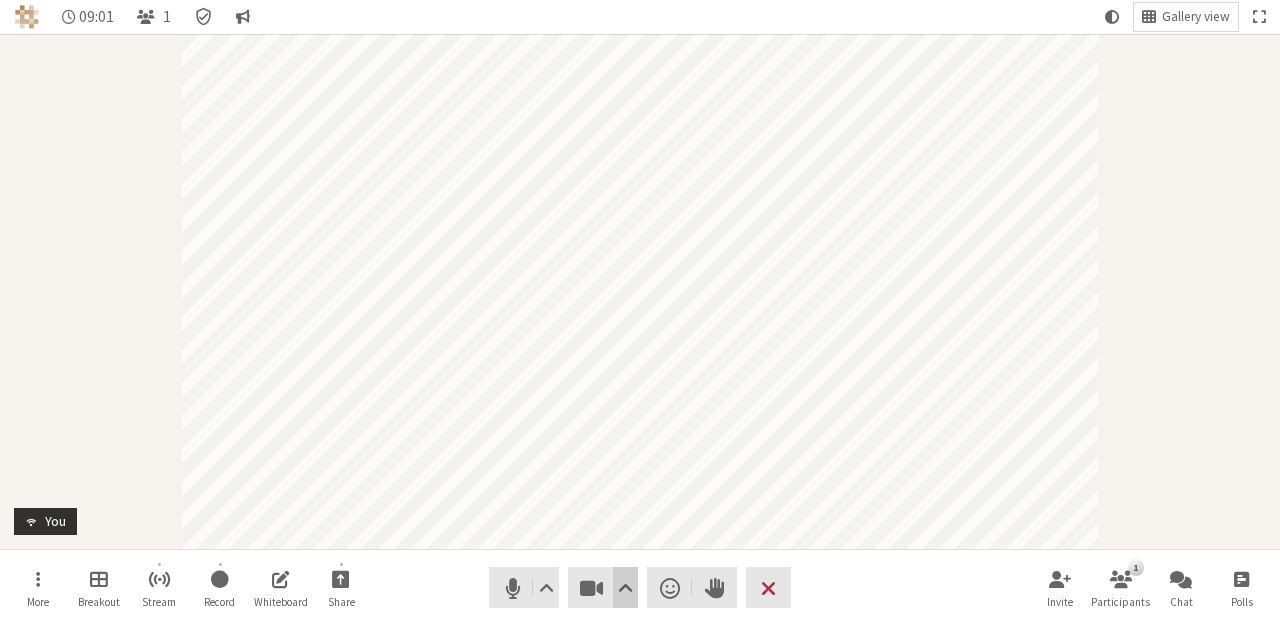 click at bounding box center (625, 587) 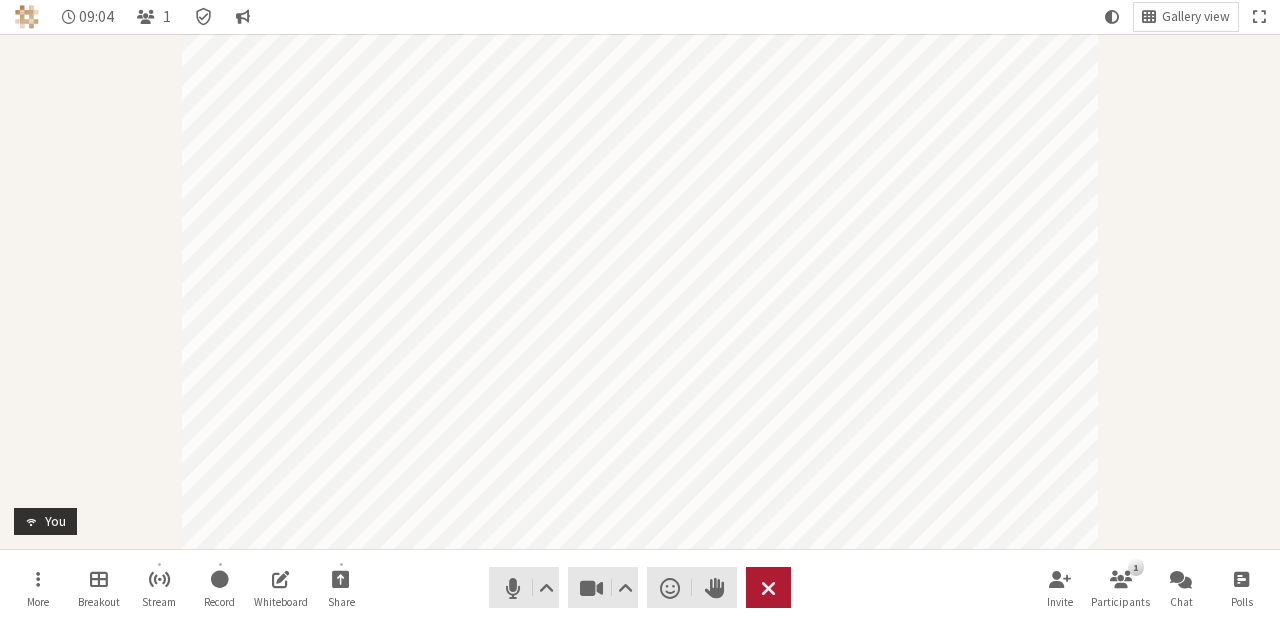 click at bounding box center (768, 588) 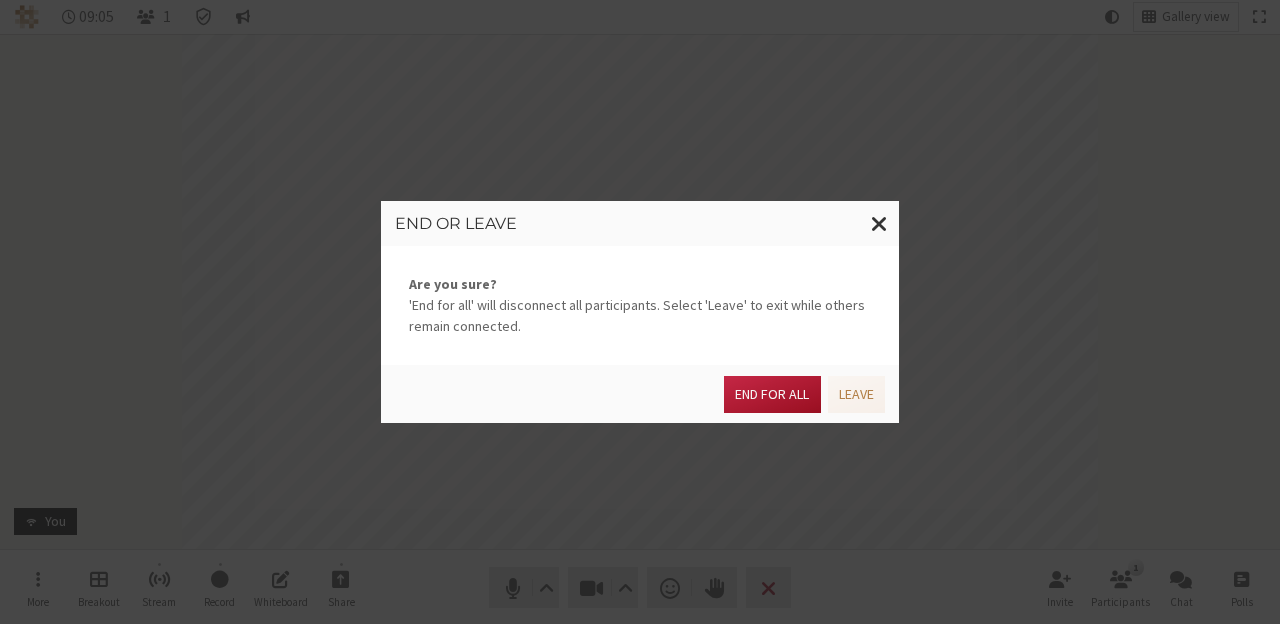 click on "End for all" at bounding box center (772, 394) 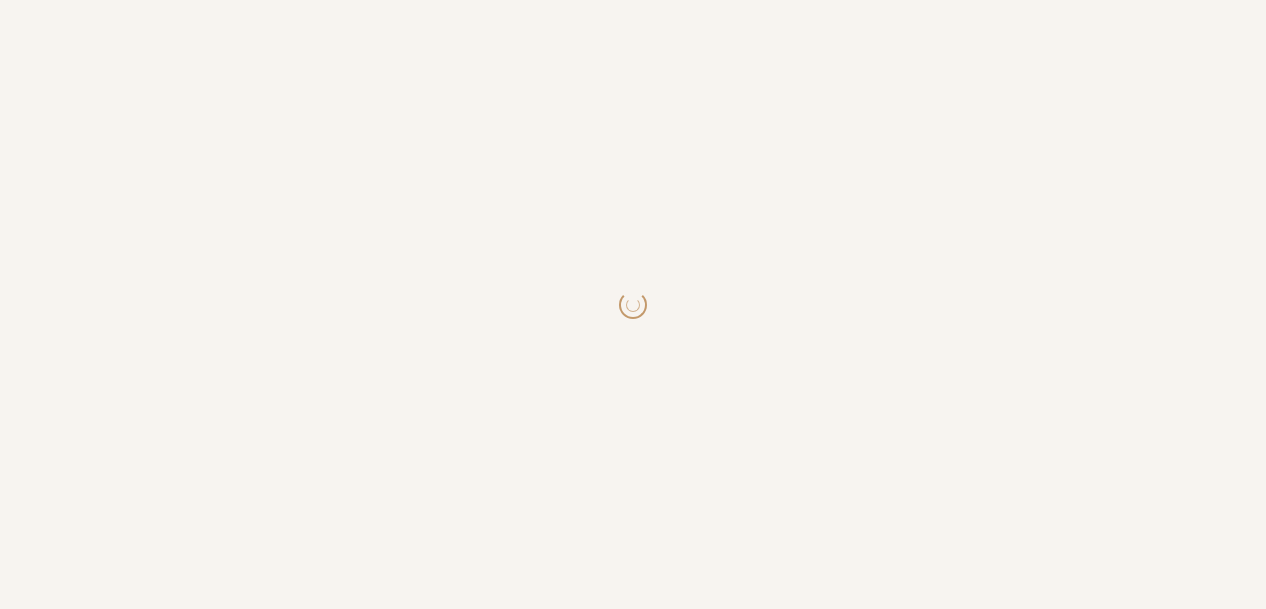 scroll, scrollTop: 0, scrollLeft: 0, axis: both 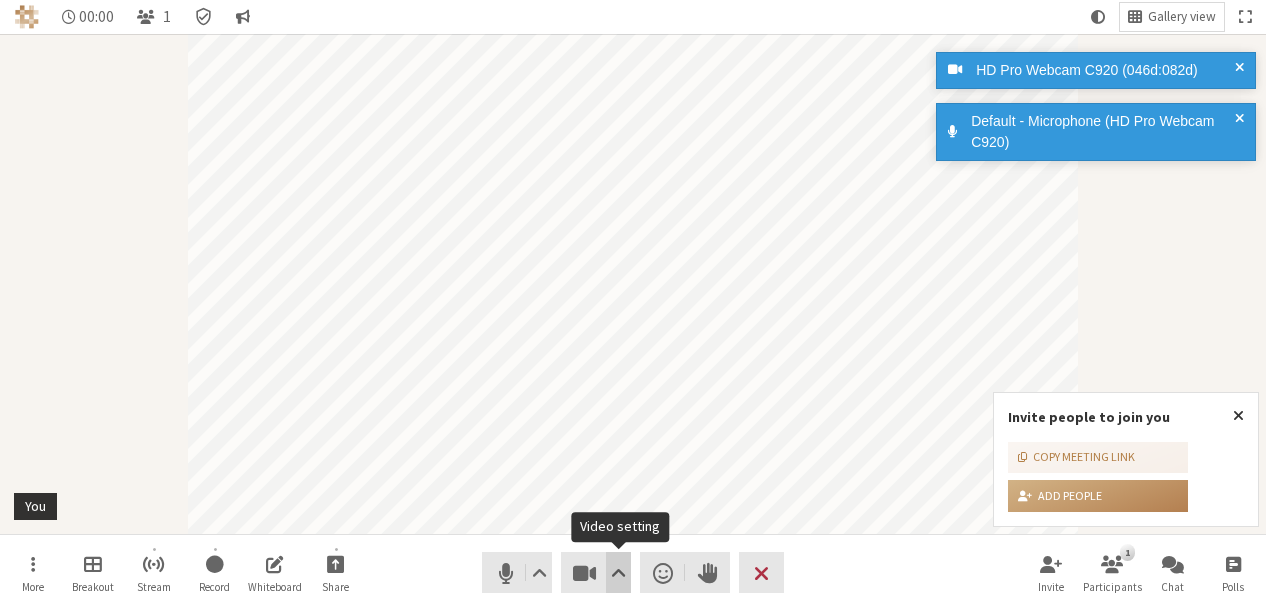 click at bounding box center (618, 573) 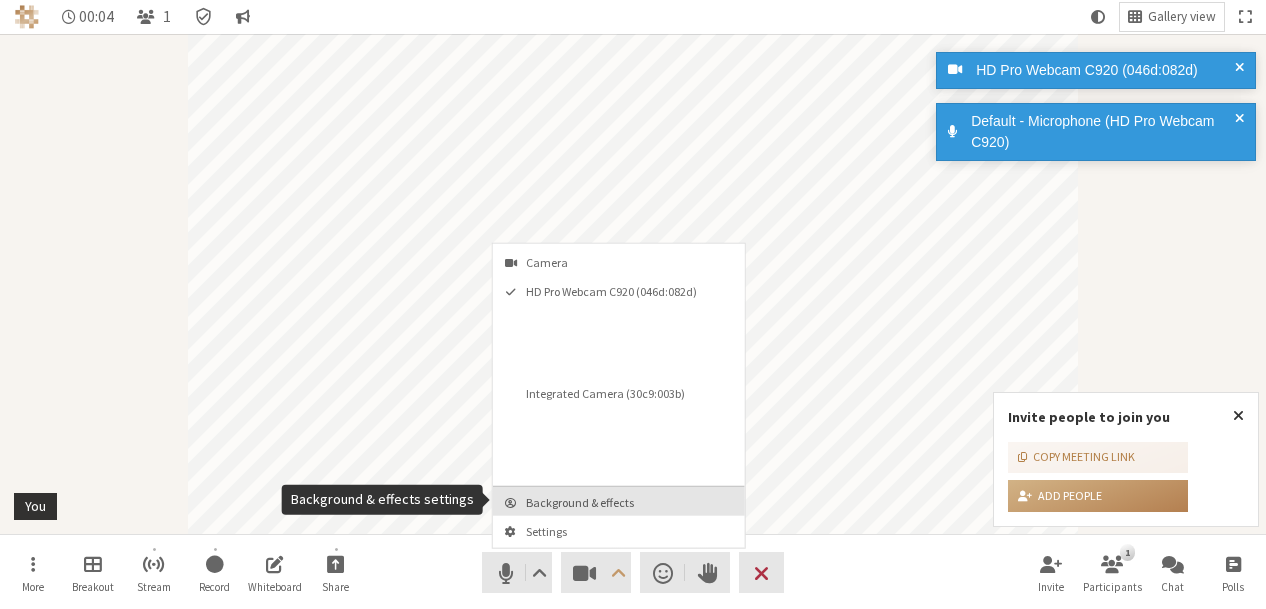 click on "Background & effects" at bounding box center (631, 502) 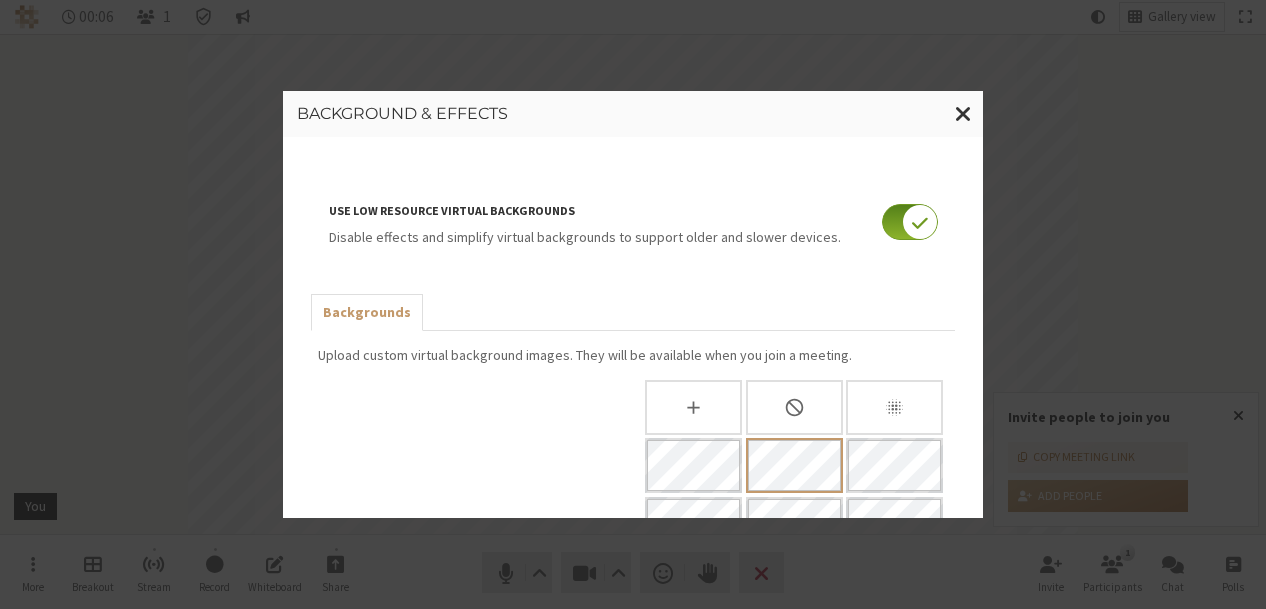 click at bounding box center (910, 222) 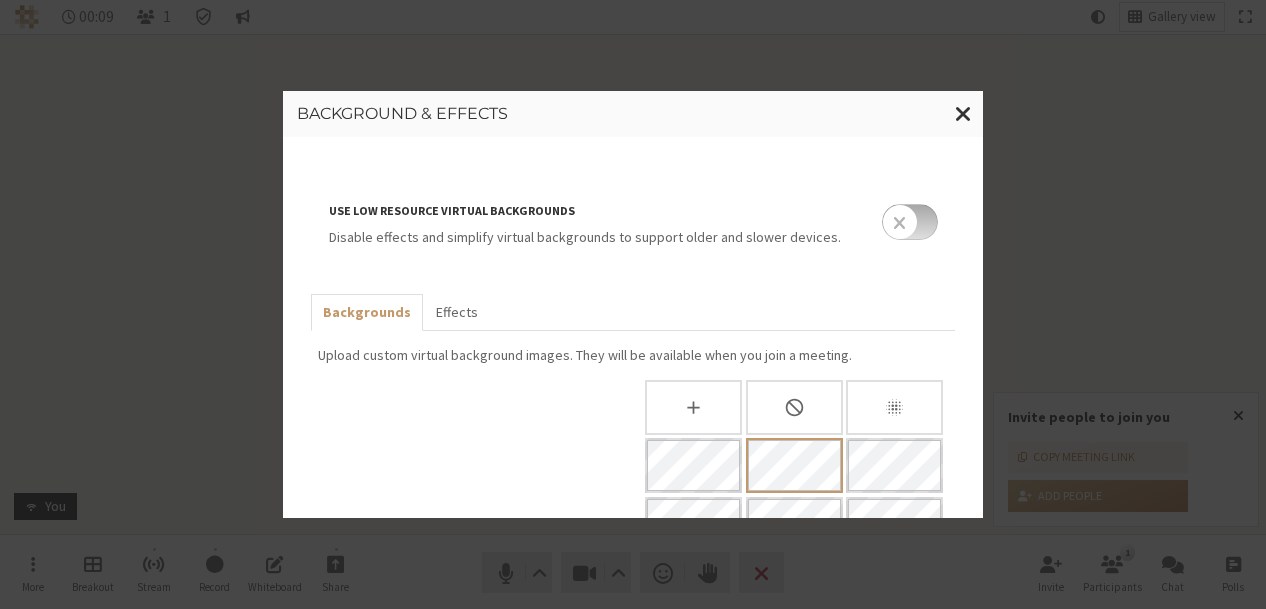 click at bounding box center [910, 222] 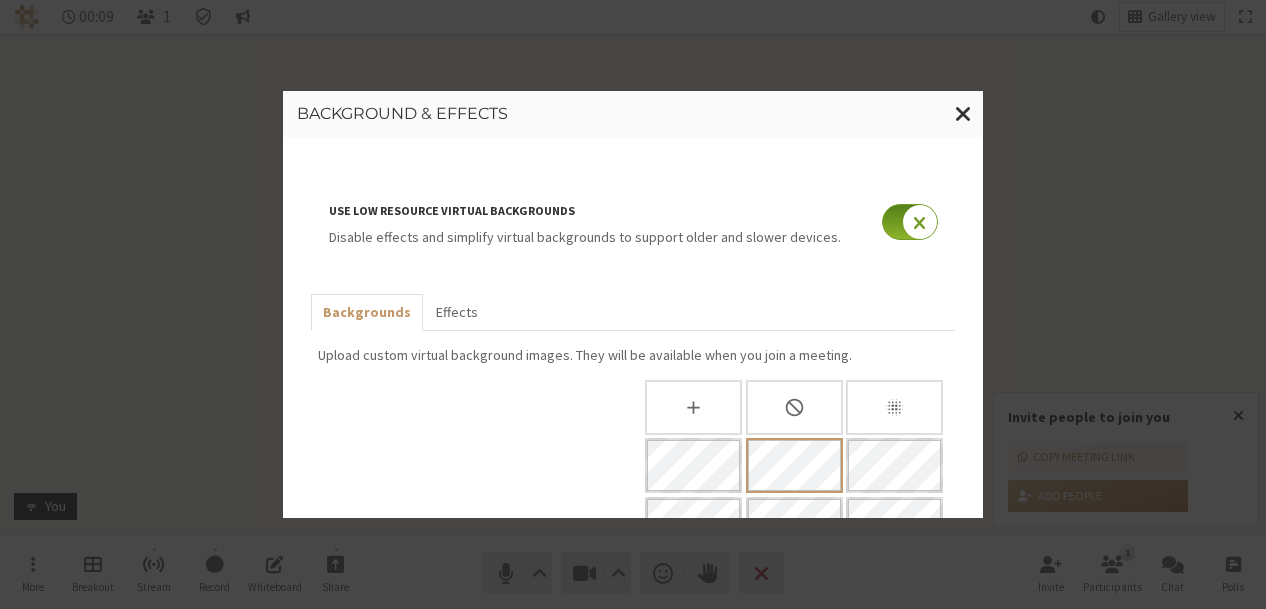 checkbox on "true" 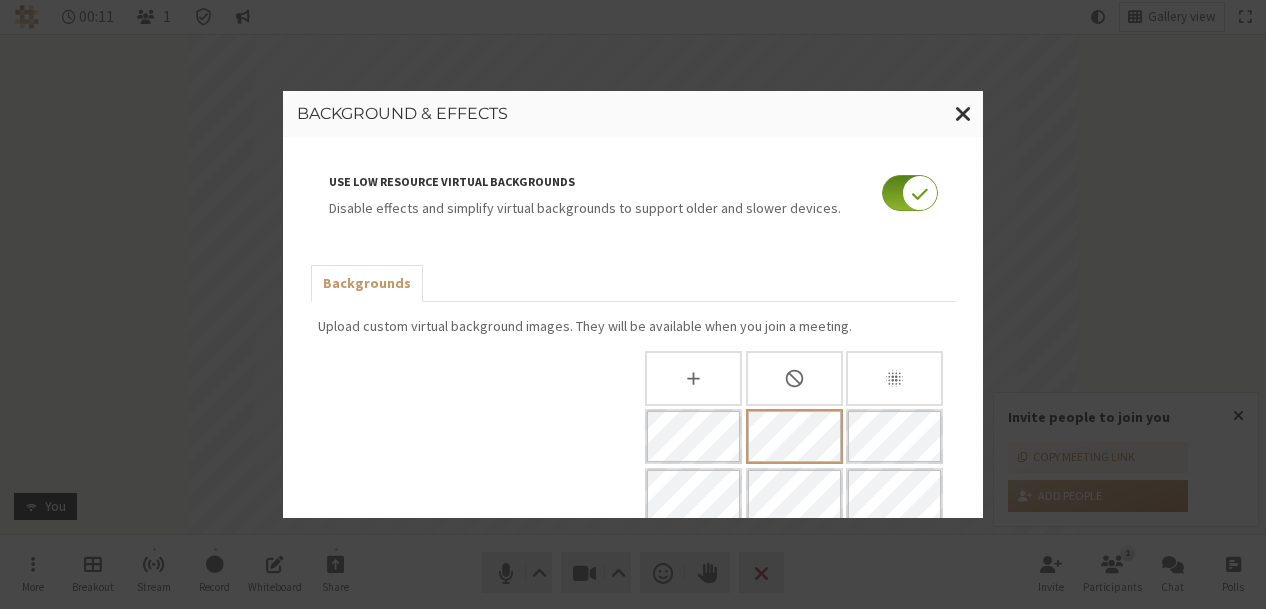 scroll, scrollTop: 77, scrollLeft: 0, axis: vertical 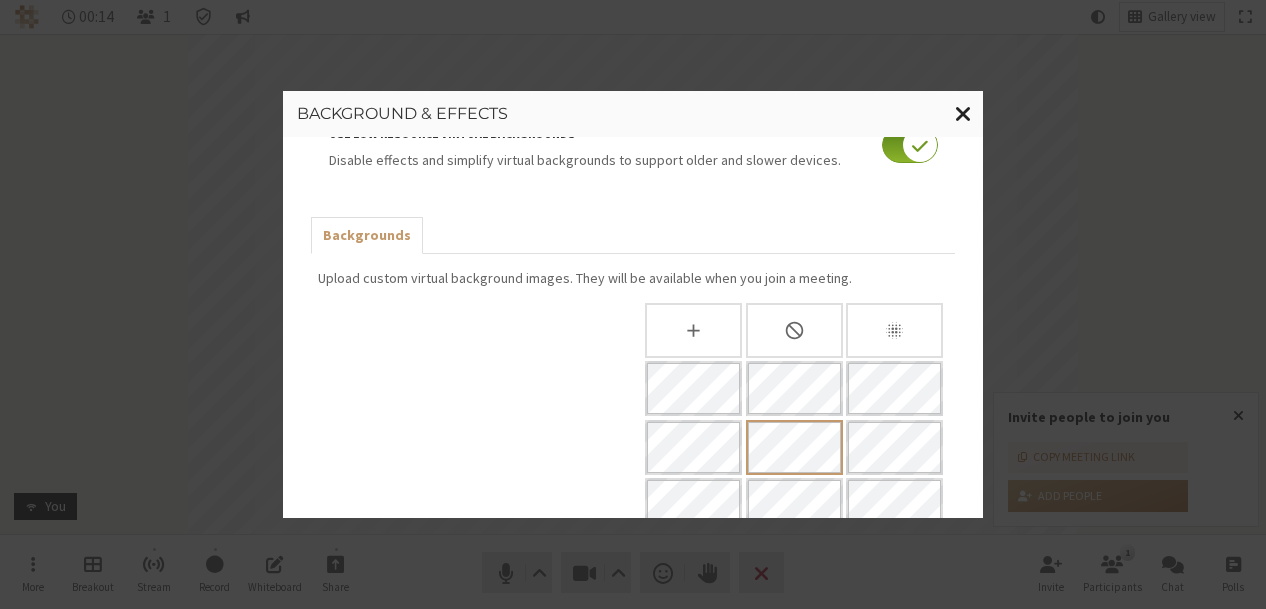 click at bounding box center [963, 113] 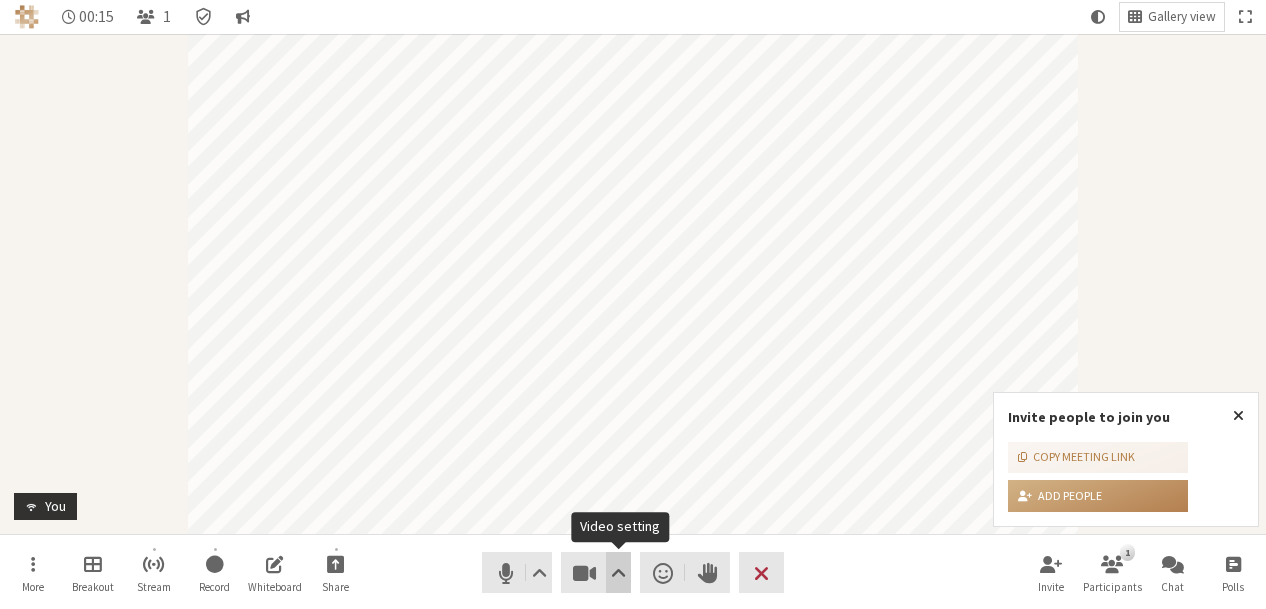 click at bounding box center (618, 573) 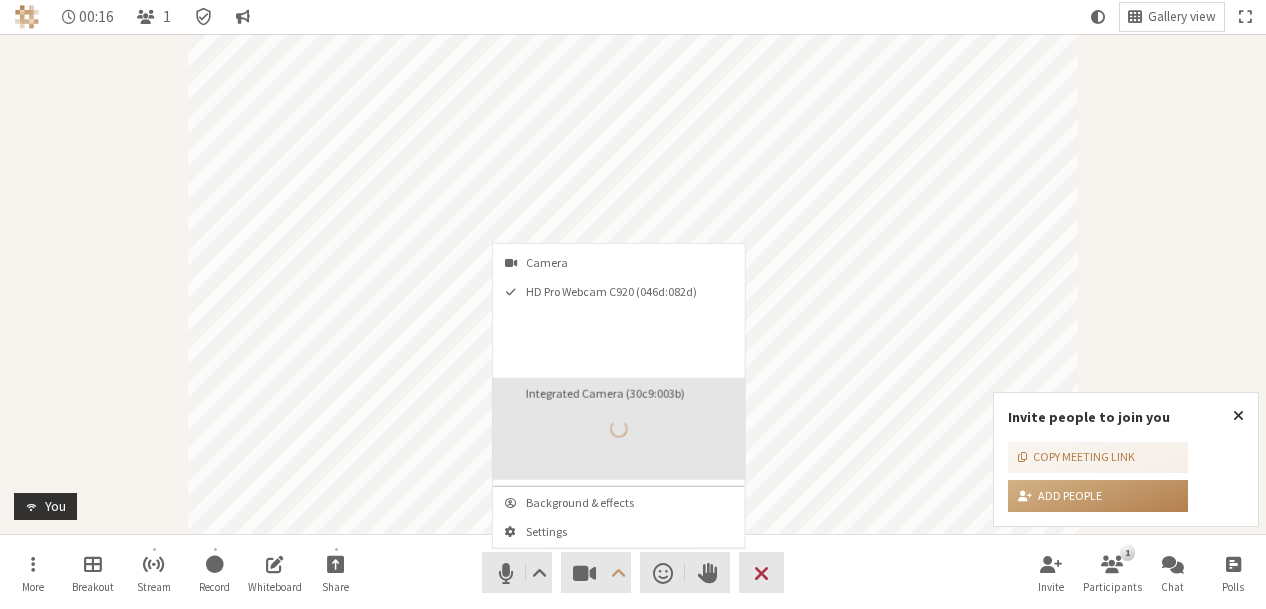 click on "Integrated Camera (30c9:003b)" at bounding box center (619, 429) 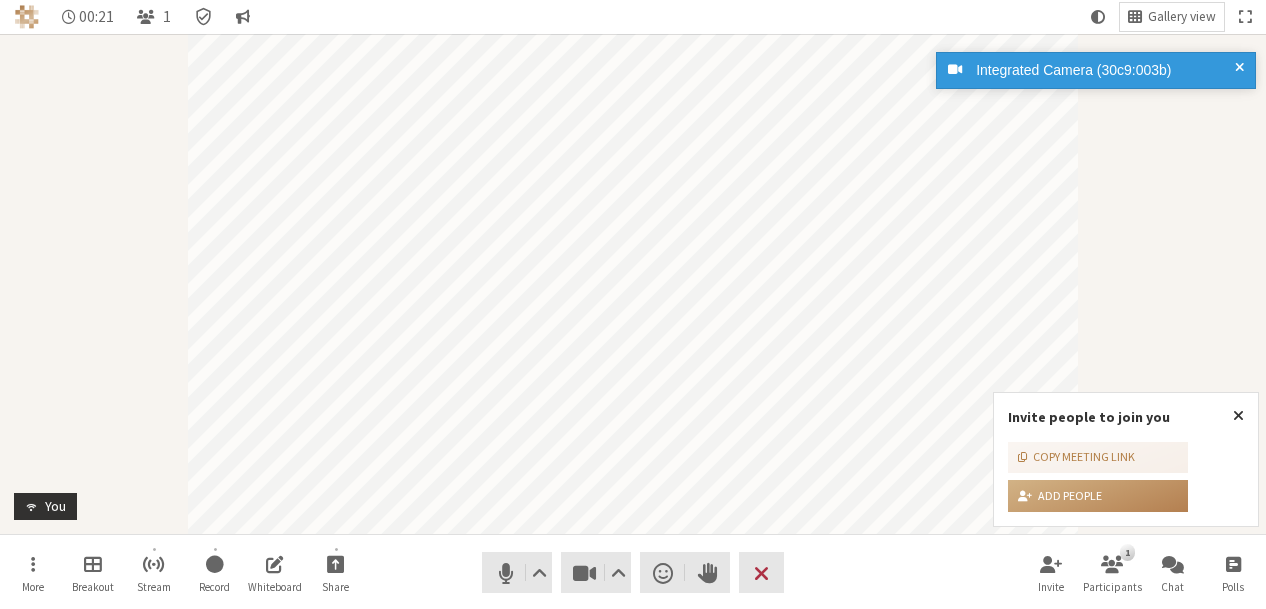 click on "Audio Video Send a reaction Raise hand Leave" at bounding box center [633, 572] 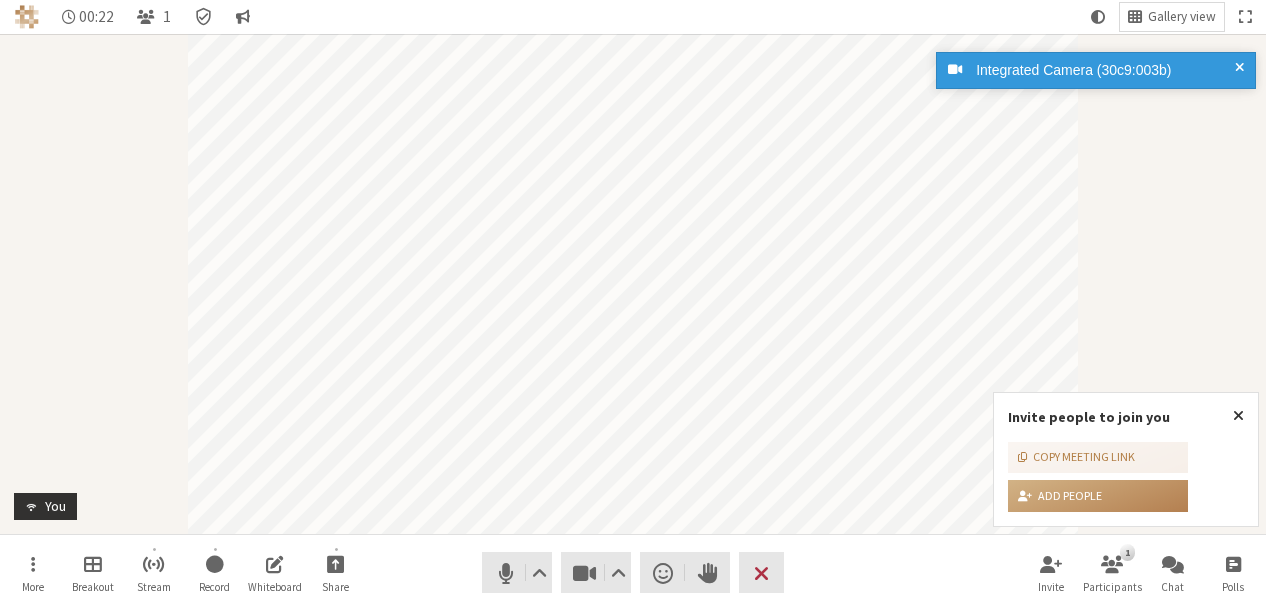 click on "Audio Video Send a reaction Raise hand Leave" at bounding box center (633, 572) 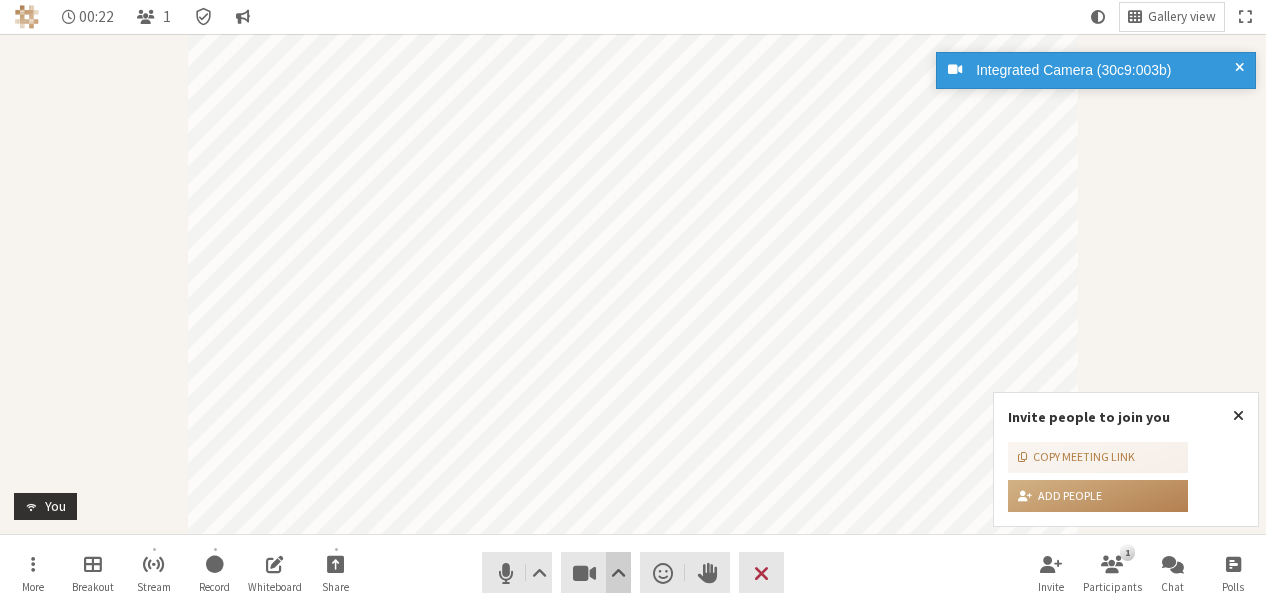 click at bounding box center (618, 572) 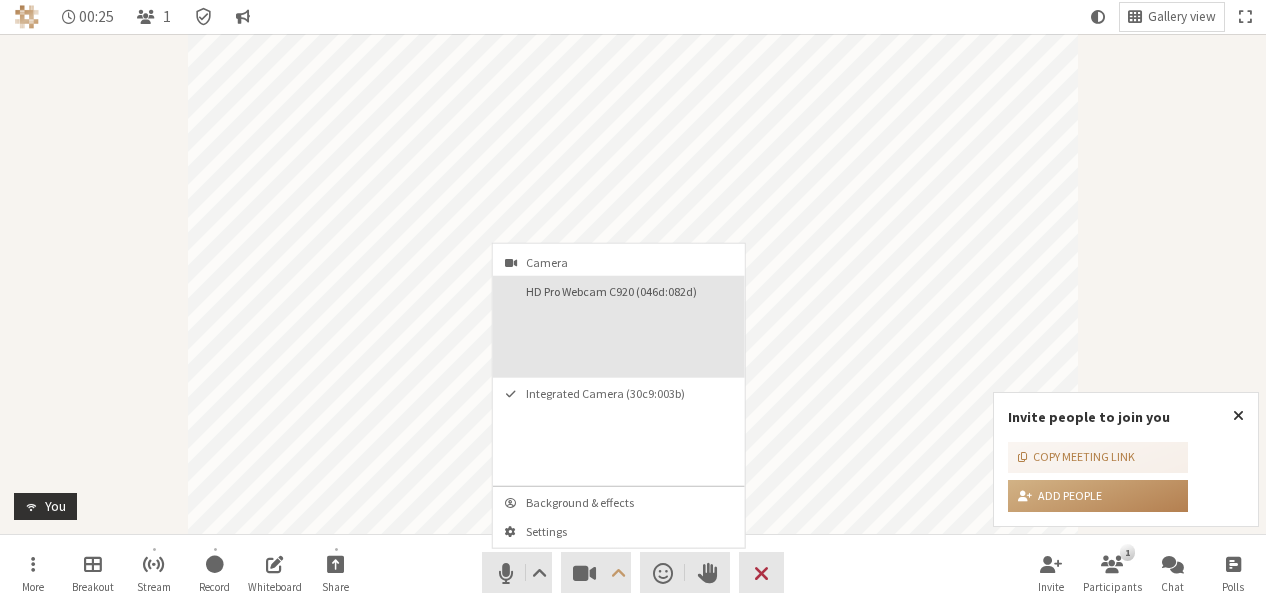 click on "HD Pro Webcam C920 (046d:082d)" at bounding box center (619, 327) 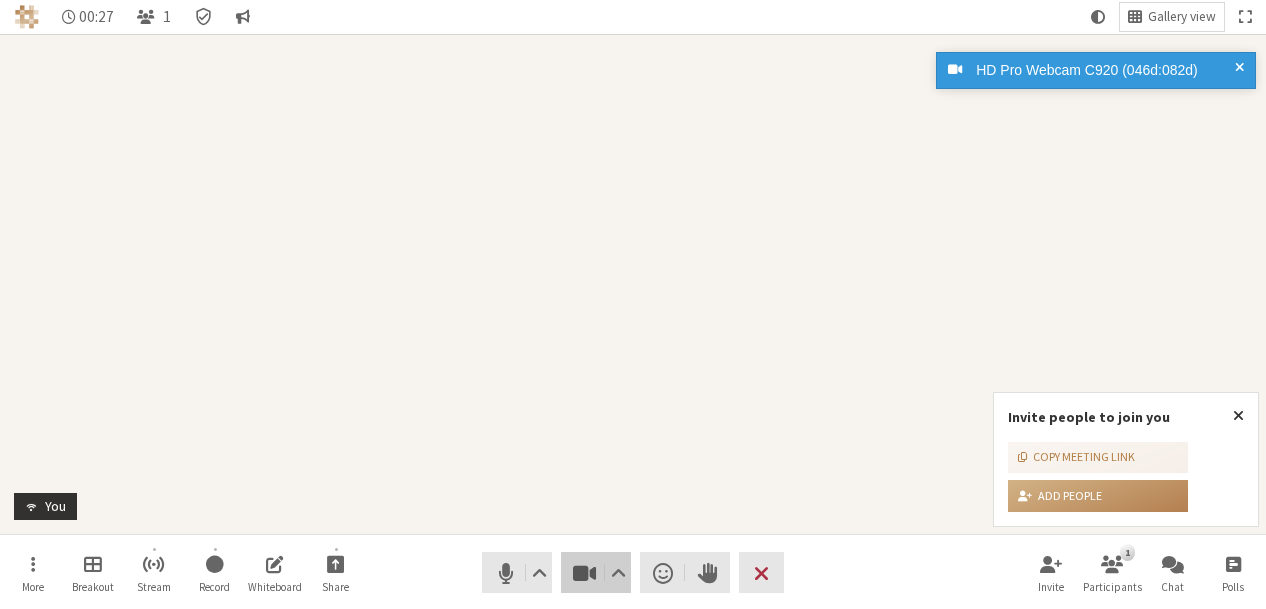 click at bounding box center [585, 573] 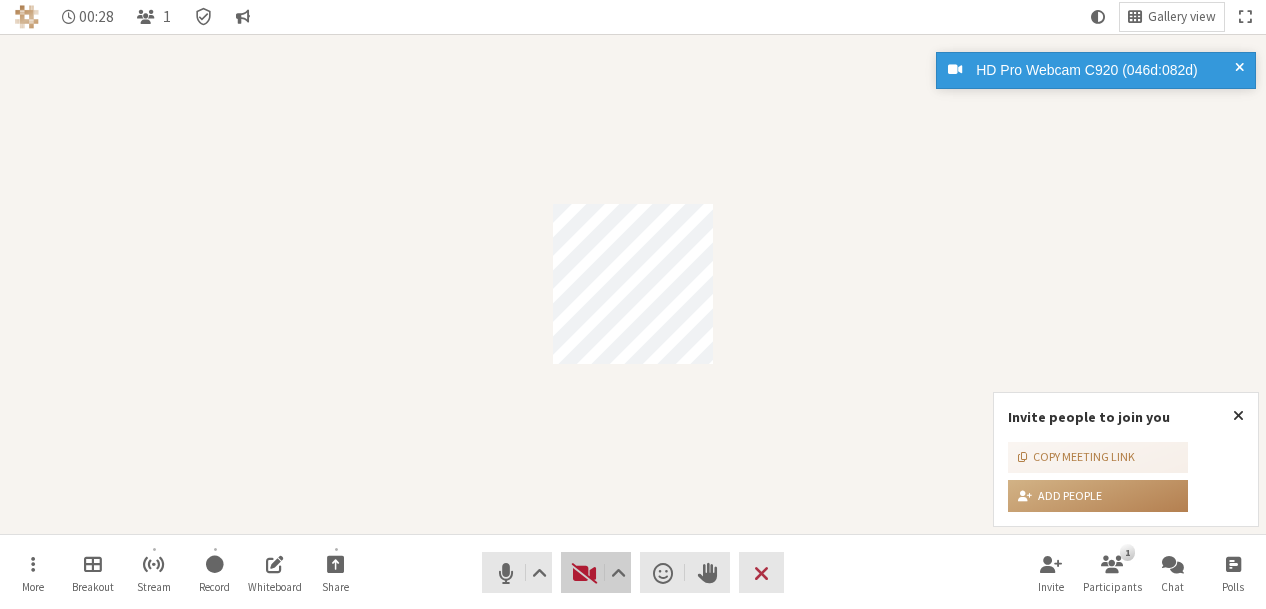 click at bounding box center (585, 573) 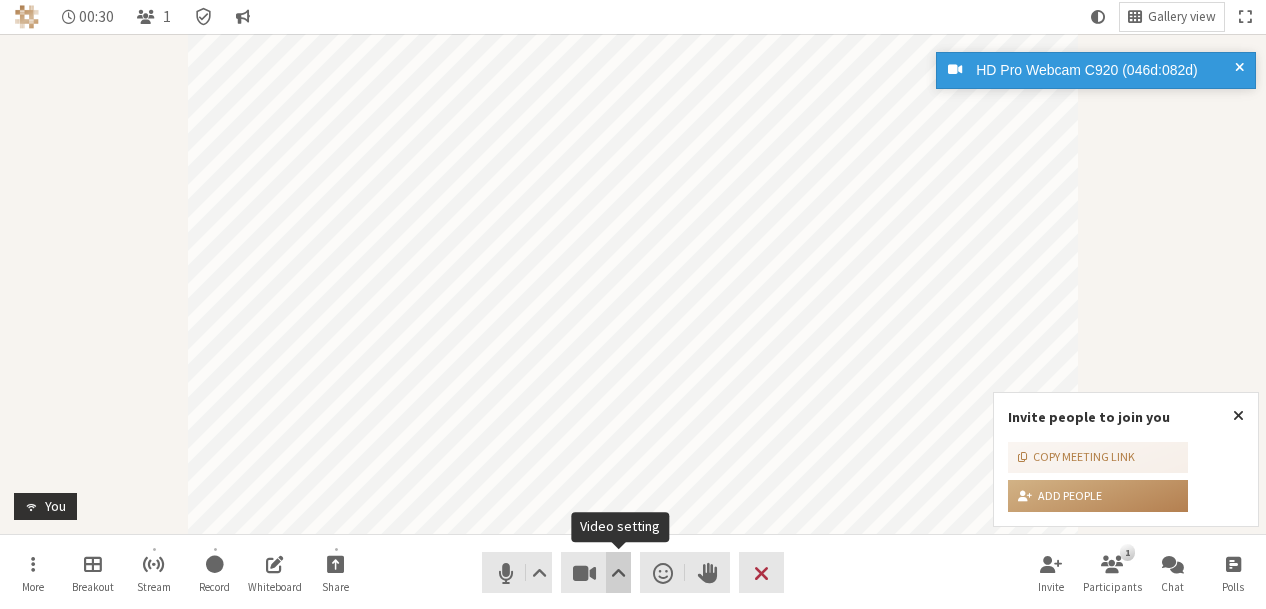 click at bounding box center [618, 573] 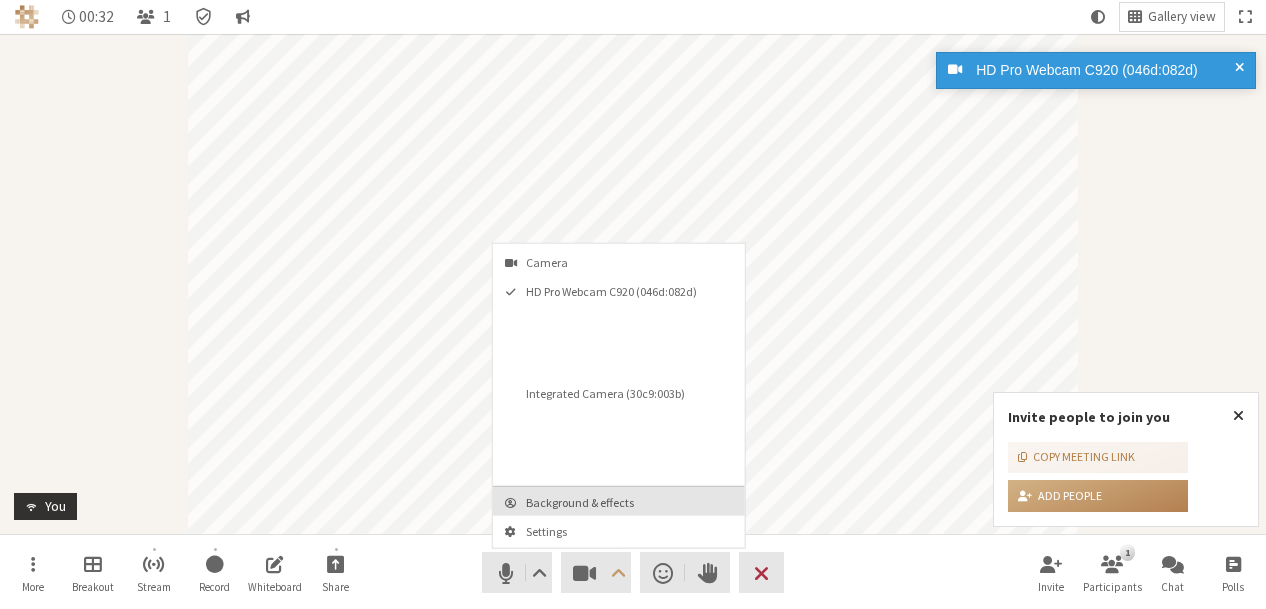 click on "Background & effects" at bounding box center (619, 501) 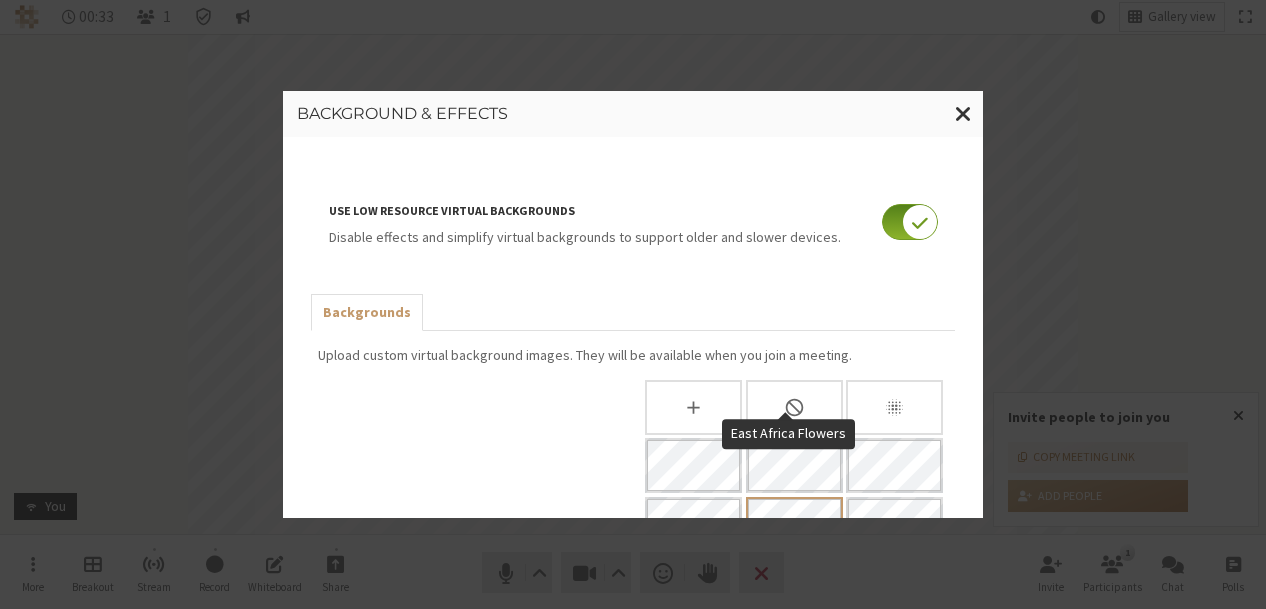 scroll, scrollTop: 142, scrollLeft: 0, axis: vertical 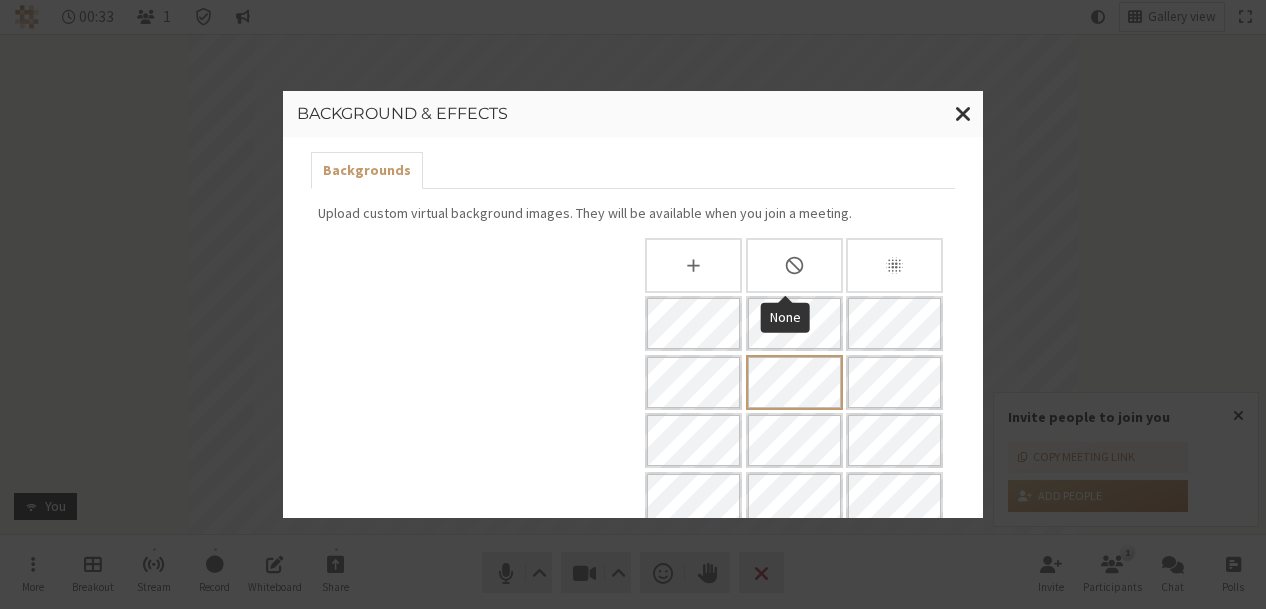 click 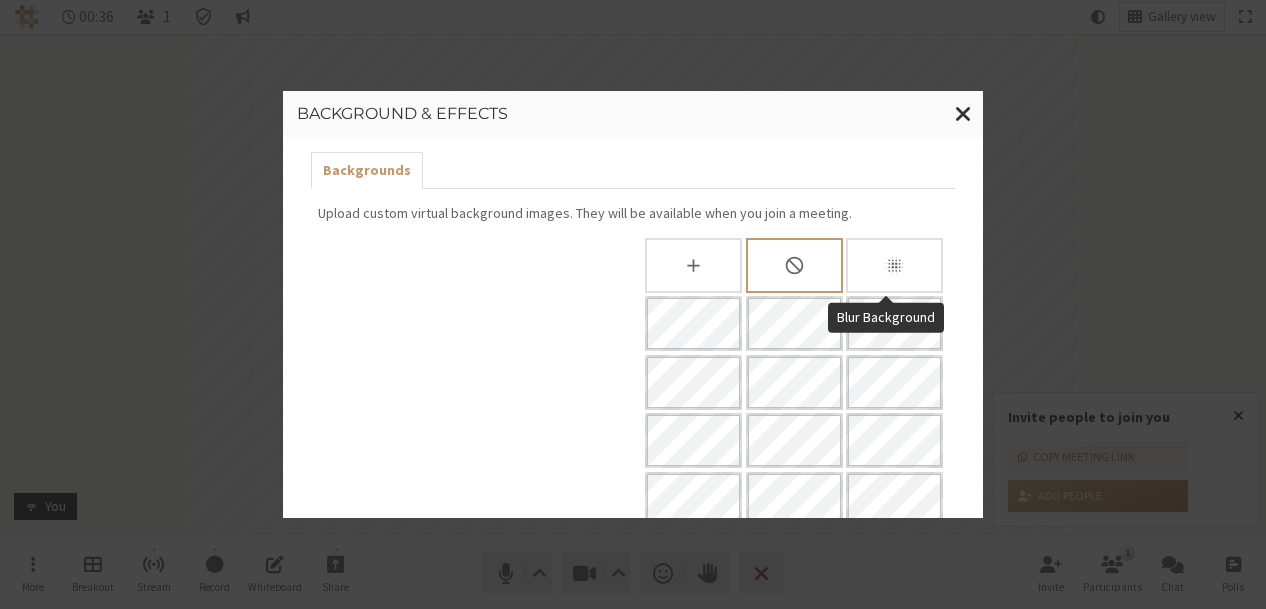 click at bounding box center (894, 265) 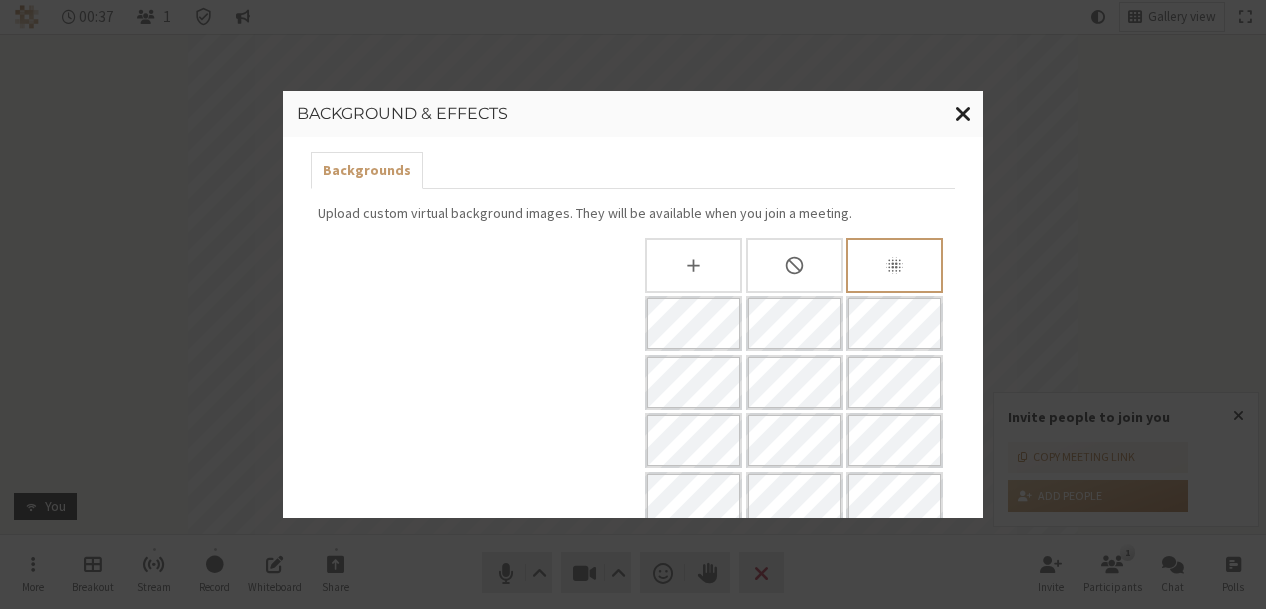 click at bounding box center (963, 113) 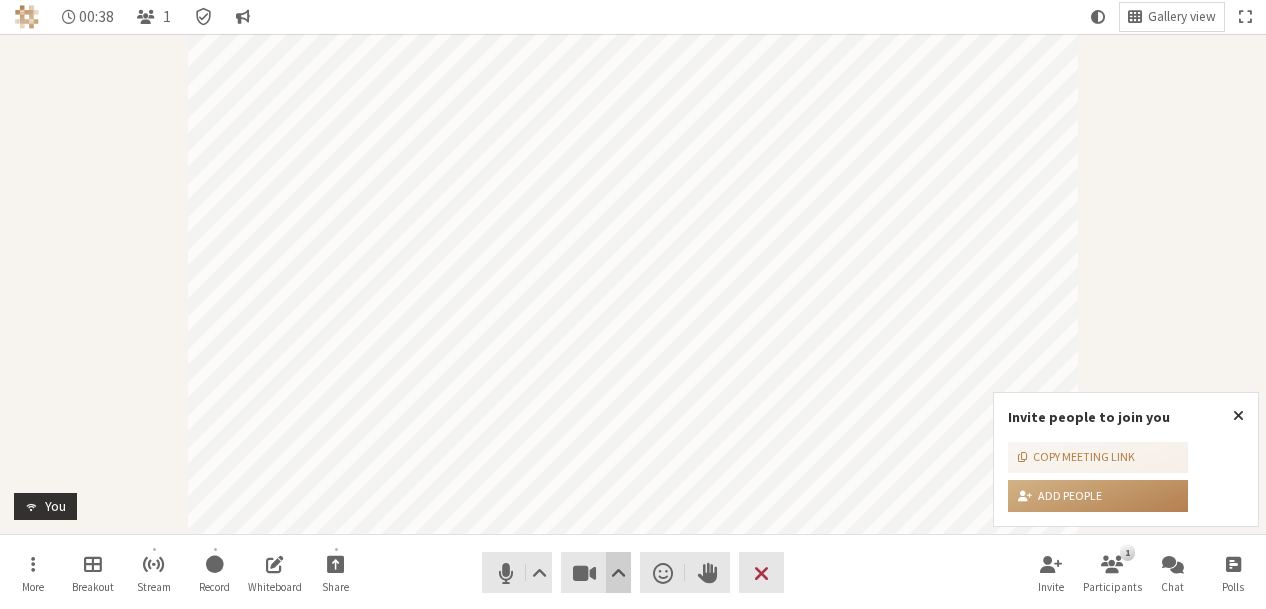 click at bounding box center [618, 573] 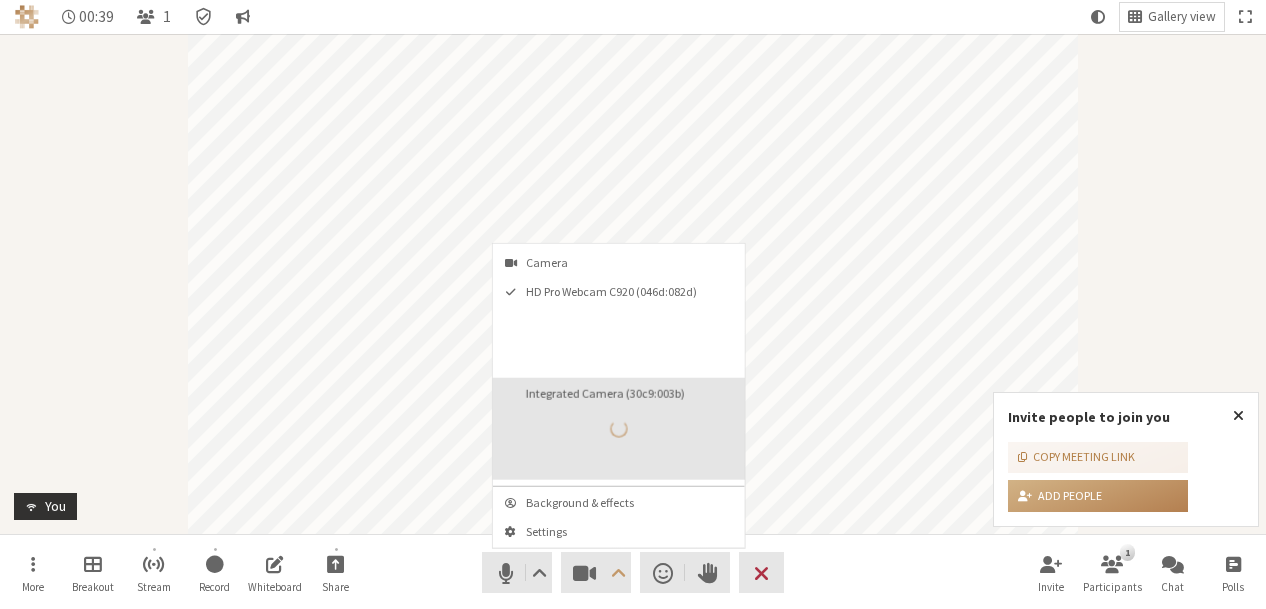 click at bounding box center [673, 441] 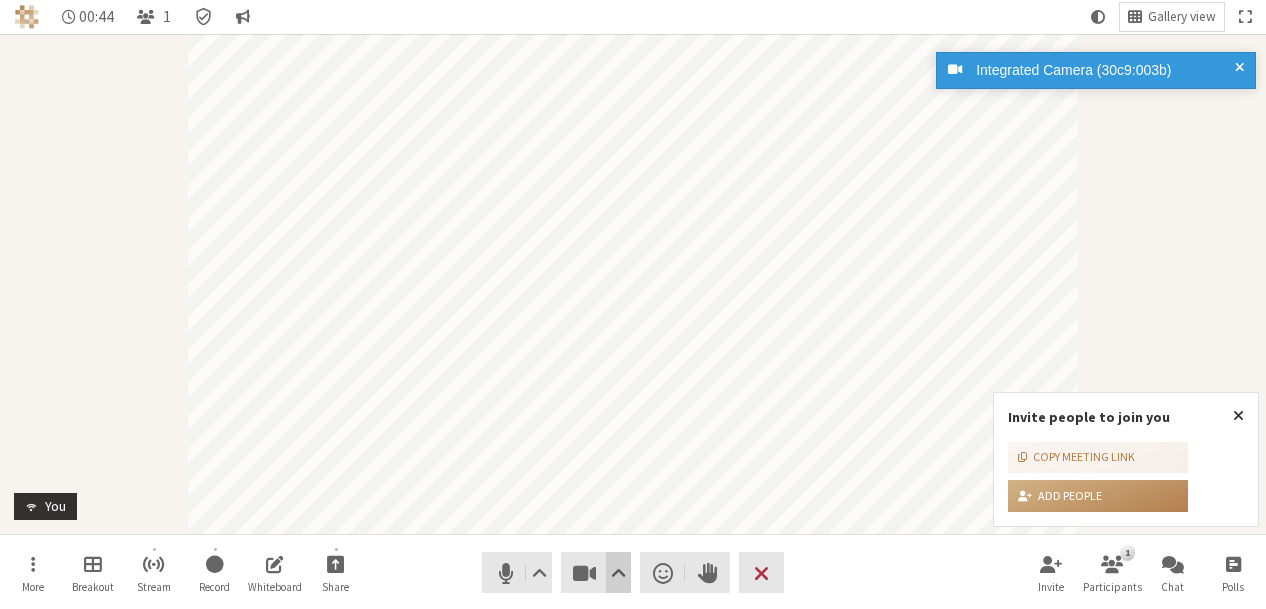 click at bounding box center [618, 573] 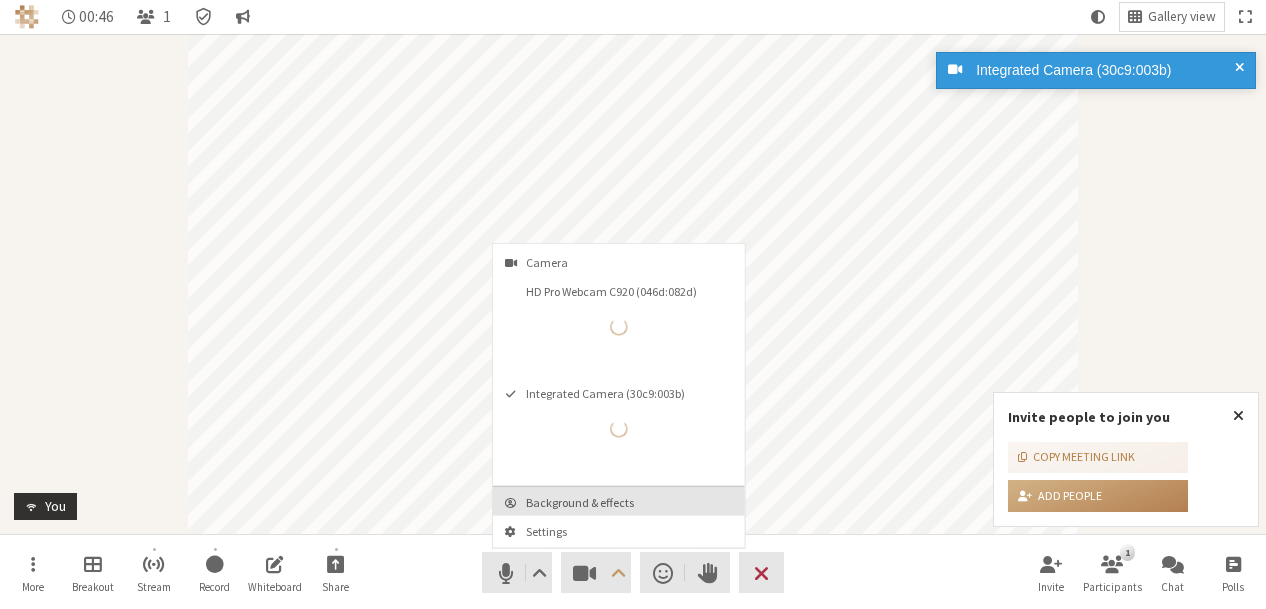 click on "Background & effects" at bounding box center (631, 502) 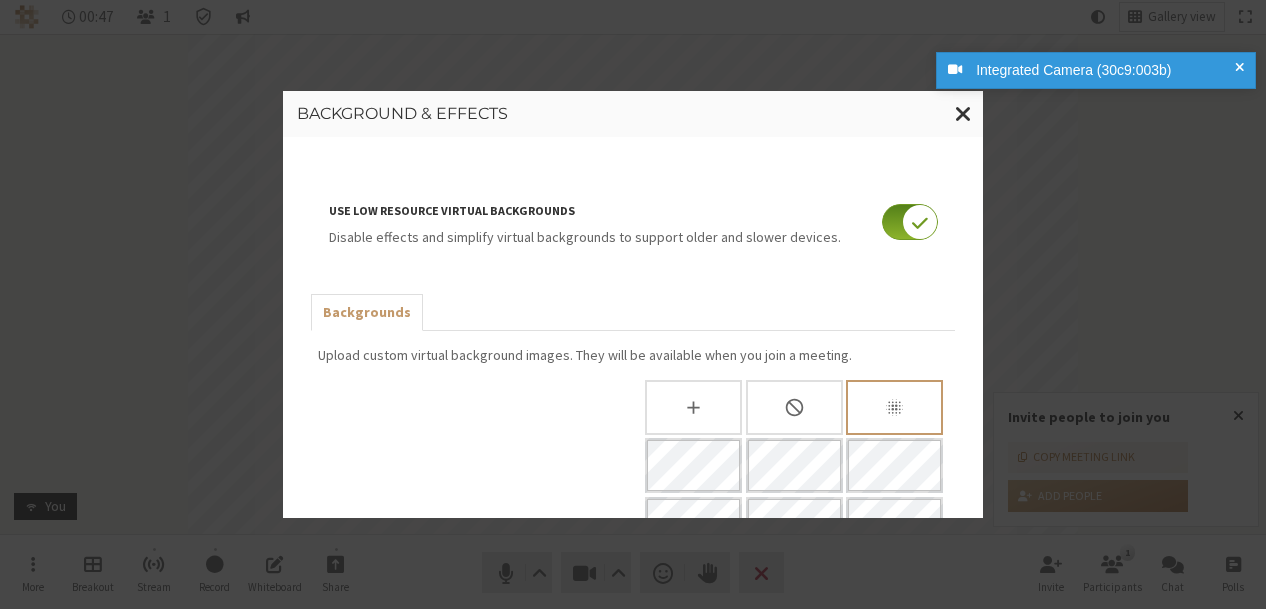 click at bounding box center (910, 222) 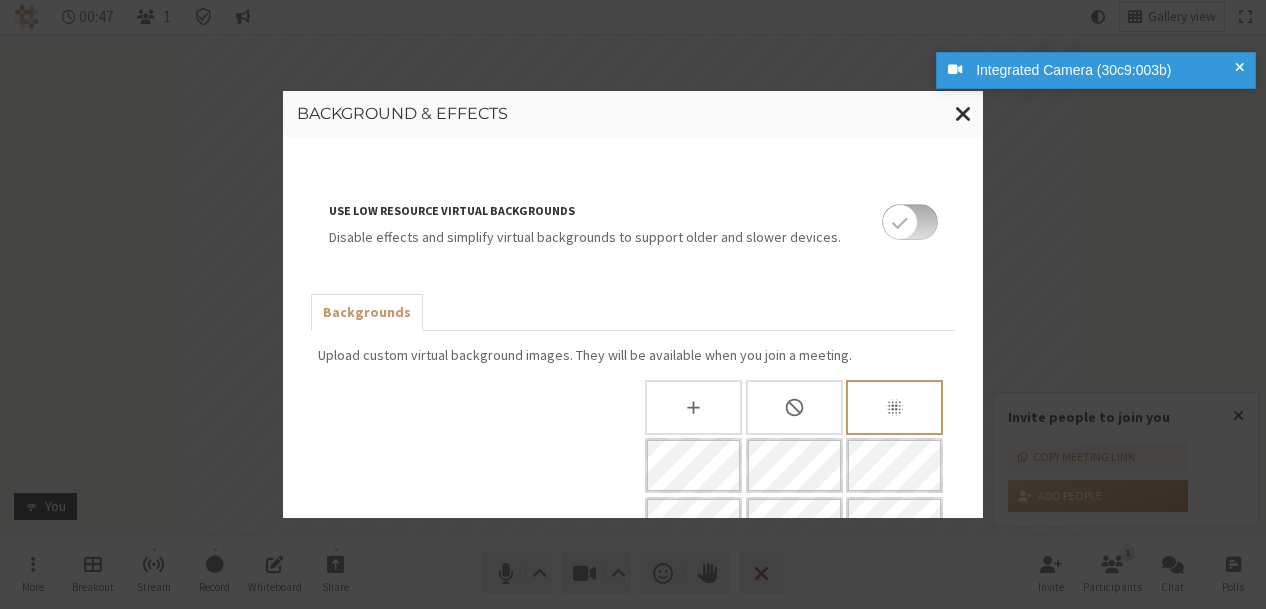 checkbox on "false" 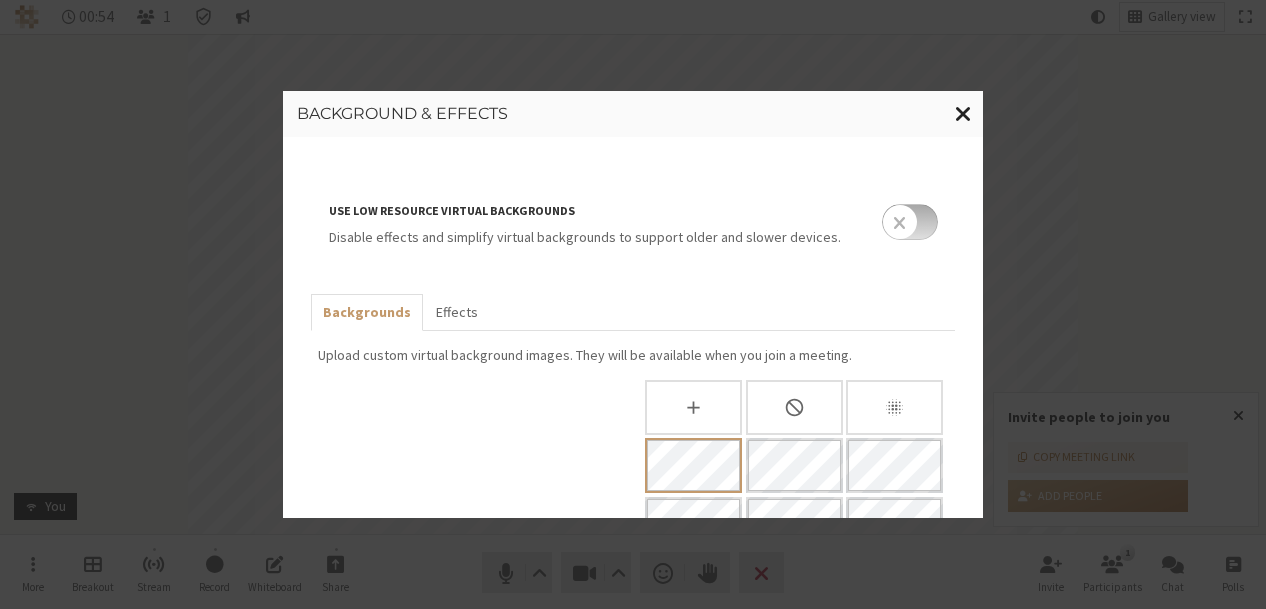 click at bounding box center [963, 113] 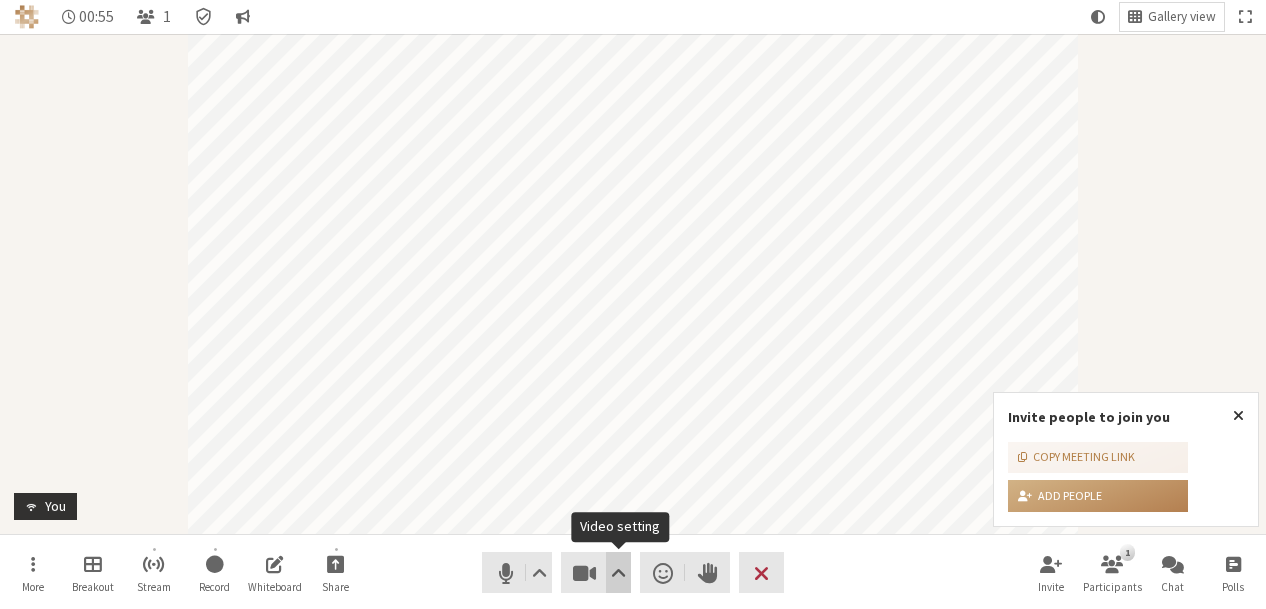 click at bounding box center [618, 573] 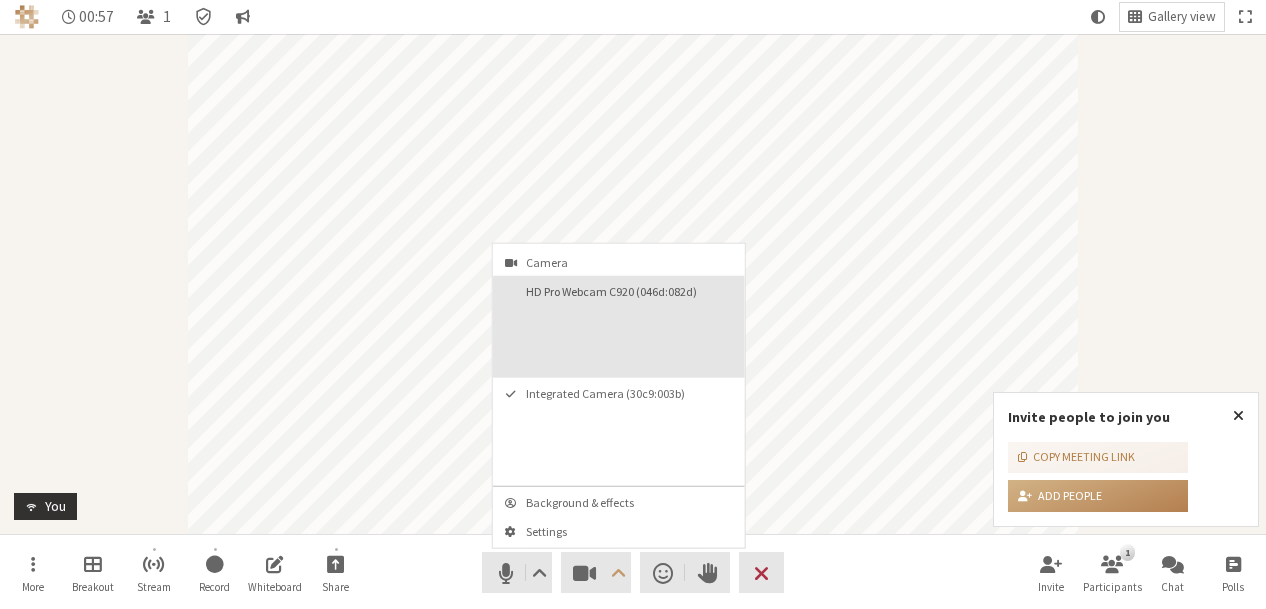 click on "HD Pro Webcam C920 (046d:082d)" at bounding box center [619, 327] 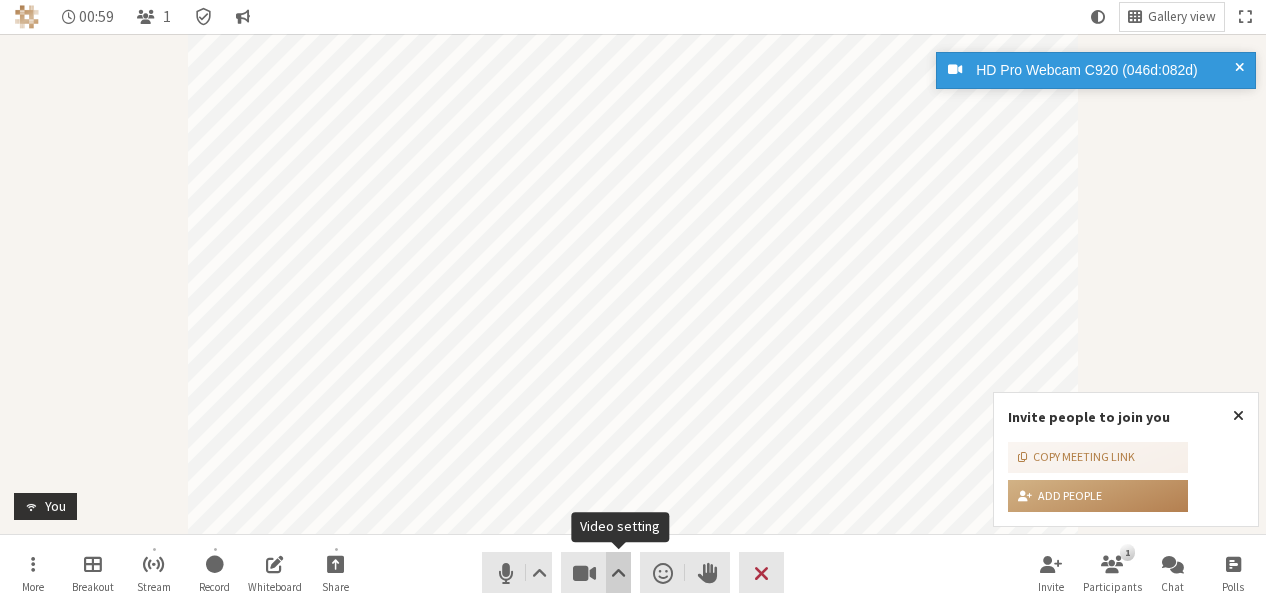 click at bounding box center (618, 573) 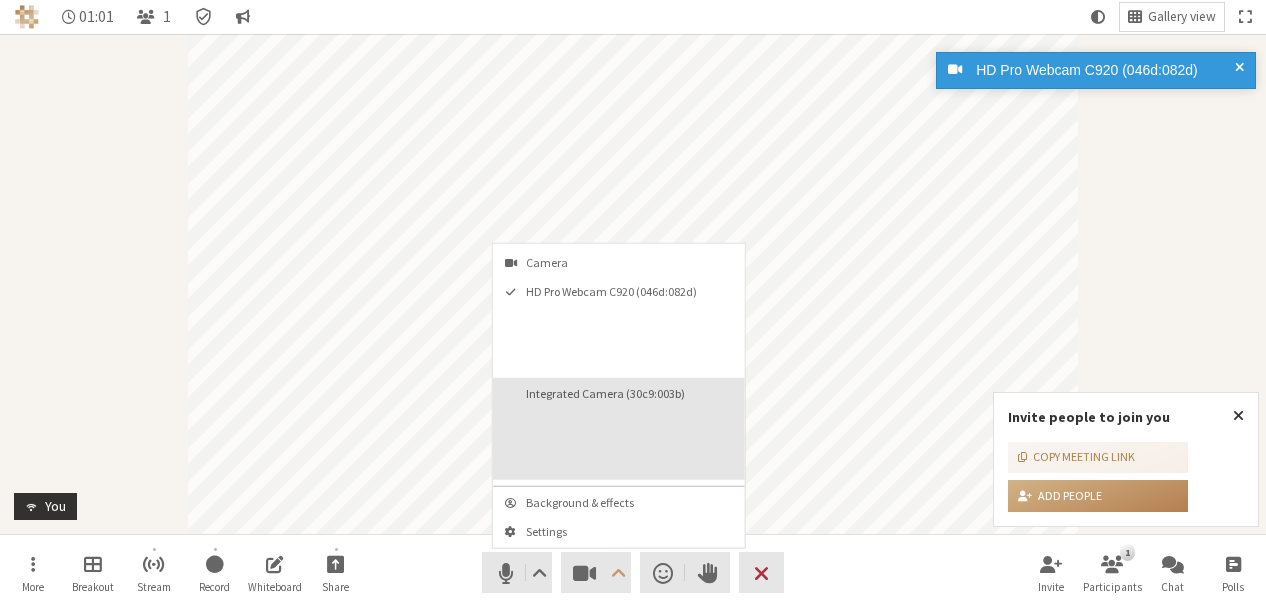 click on "Integrated Camera (30c9:003b)" at bounding box center (619, 429) 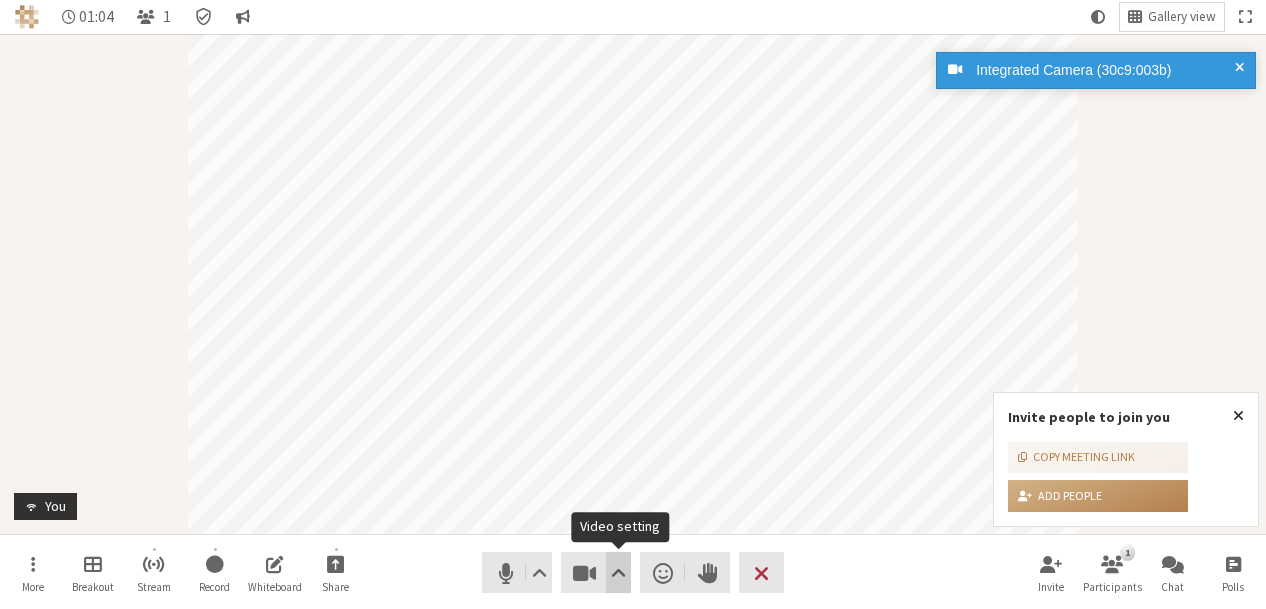 click at bounding box center [618, 572] 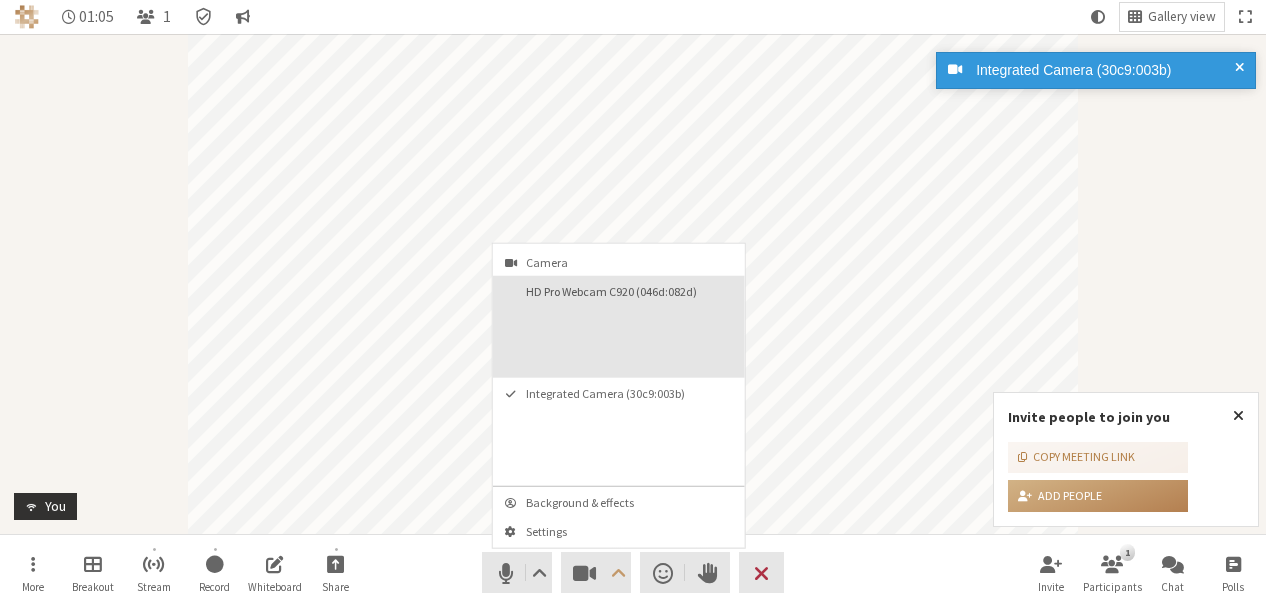 click on "HD Pro Webcam C920 (046d:082d)" at bounding box center (619, 327) 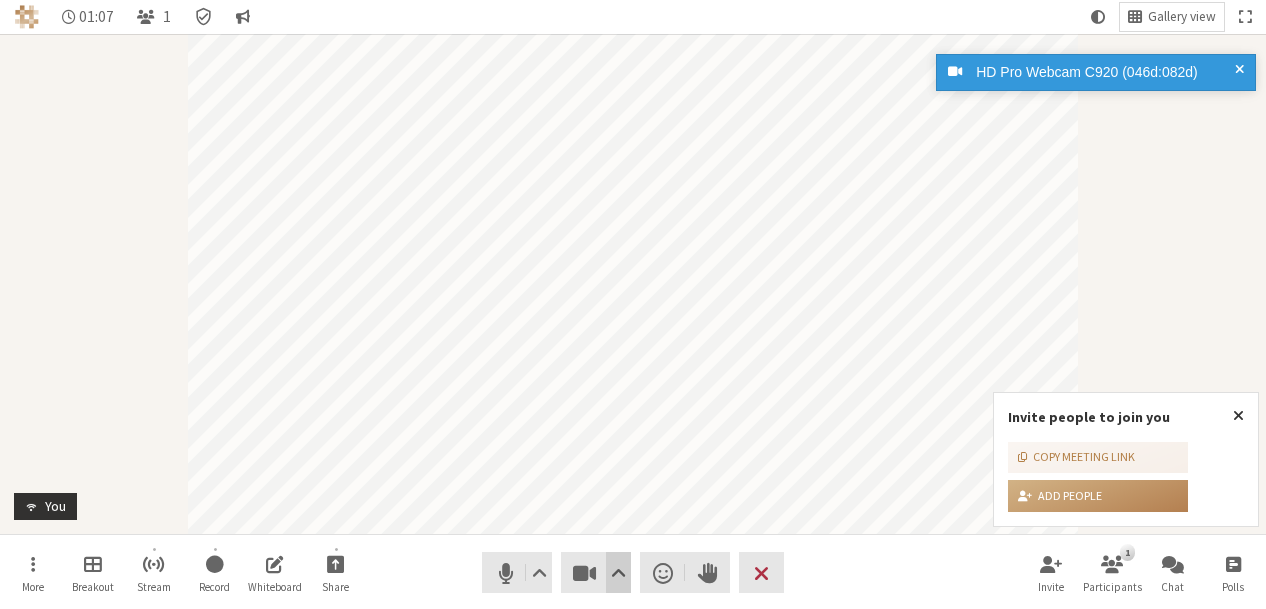 click at bounding box center (618, 573) 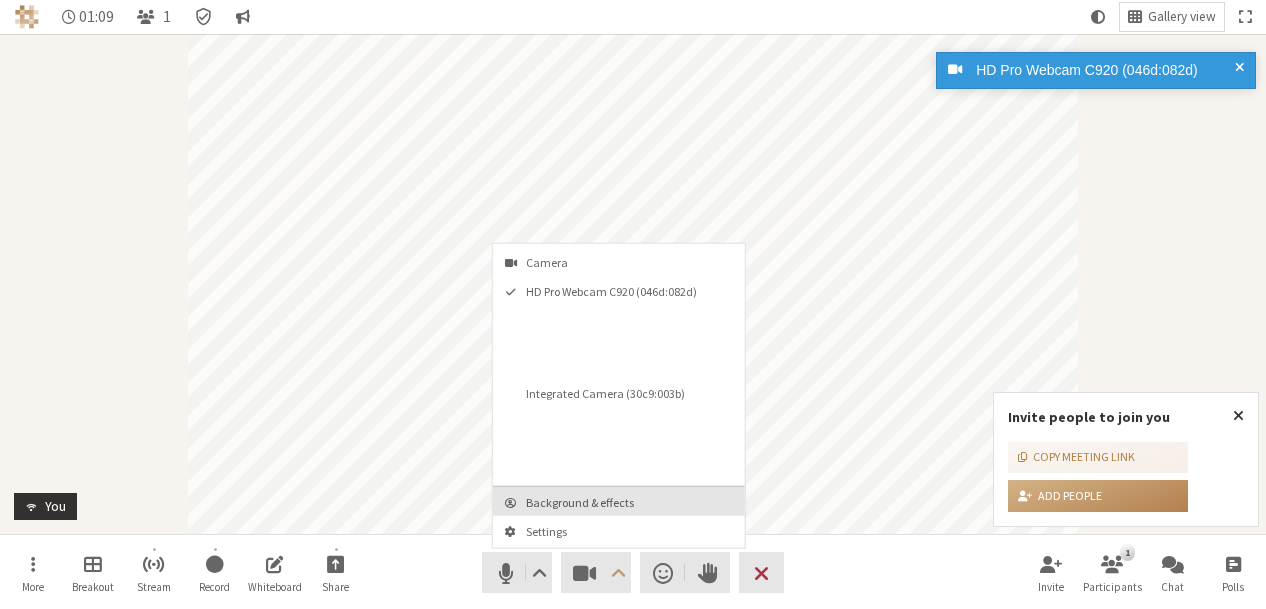 click on "Background & effects" at bounding box center [631, 502] 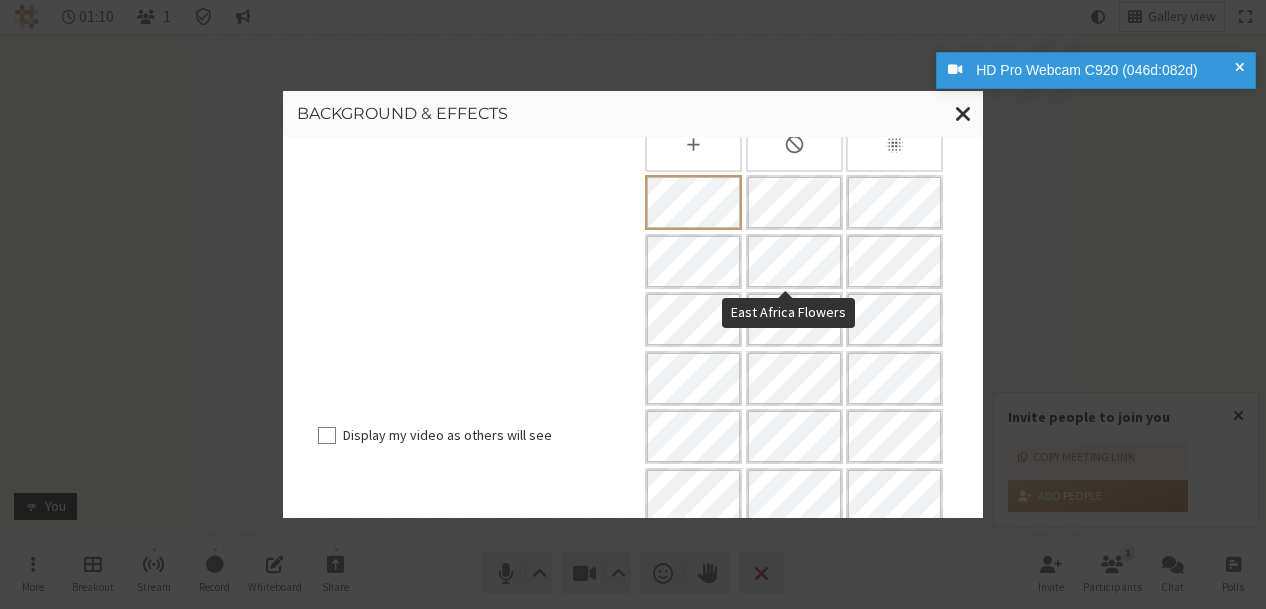scroll, scrollTop: 264, scrollLeft: 0, axis: vertical 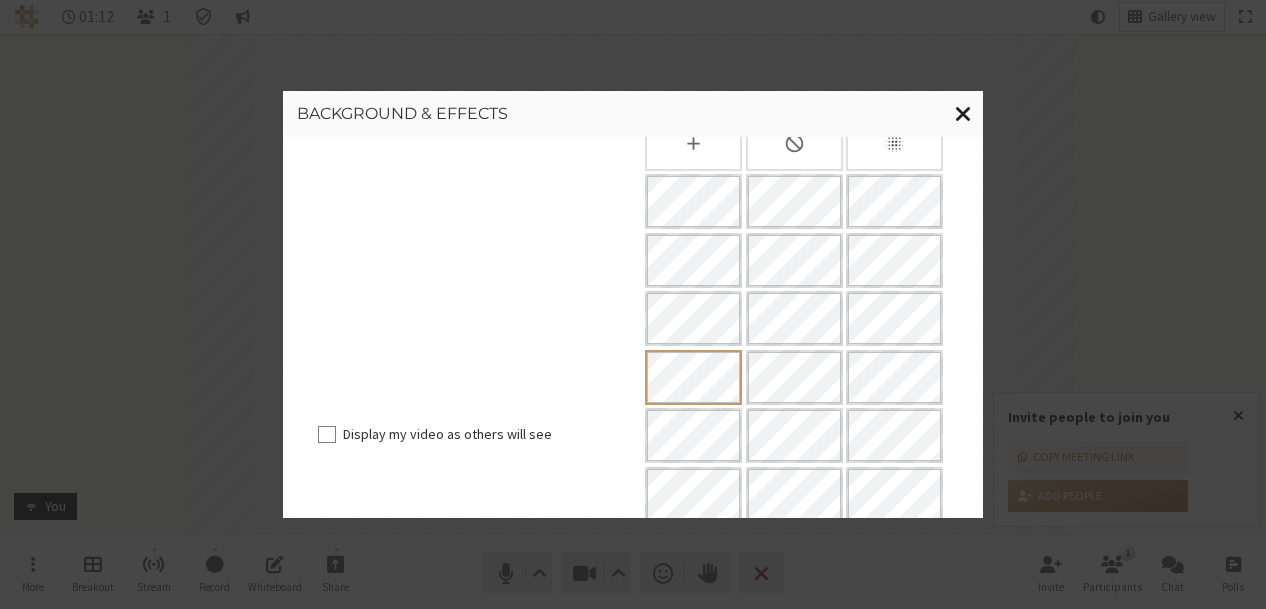 click at bounding box center (963, 113) 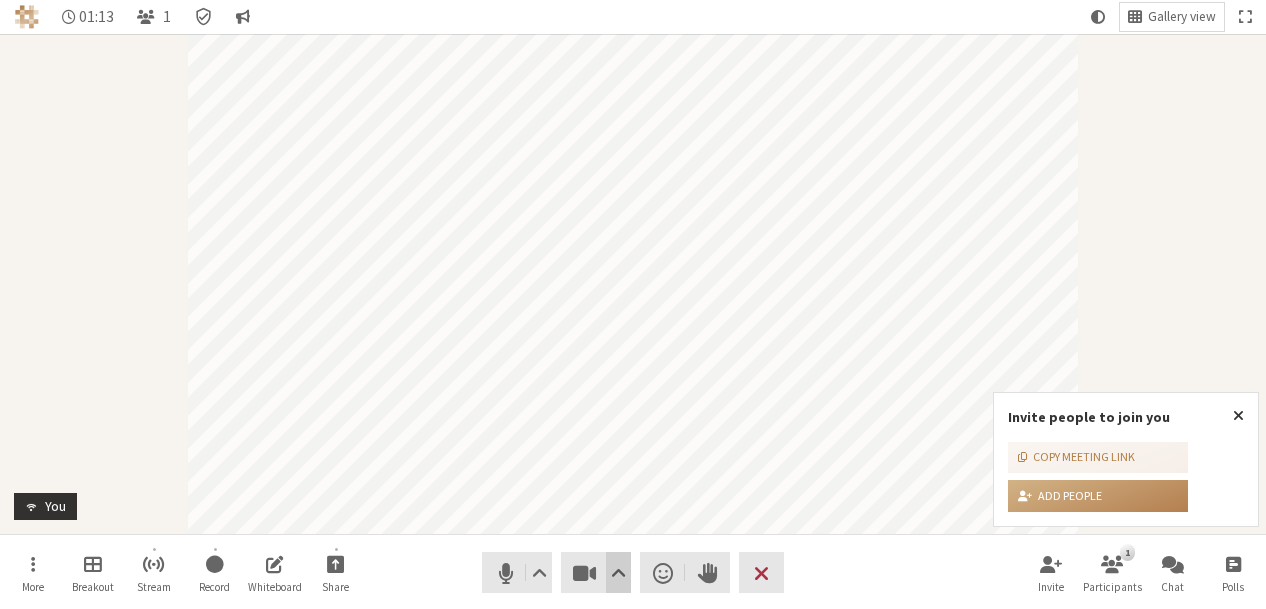 click at bounding box center (618, 573) 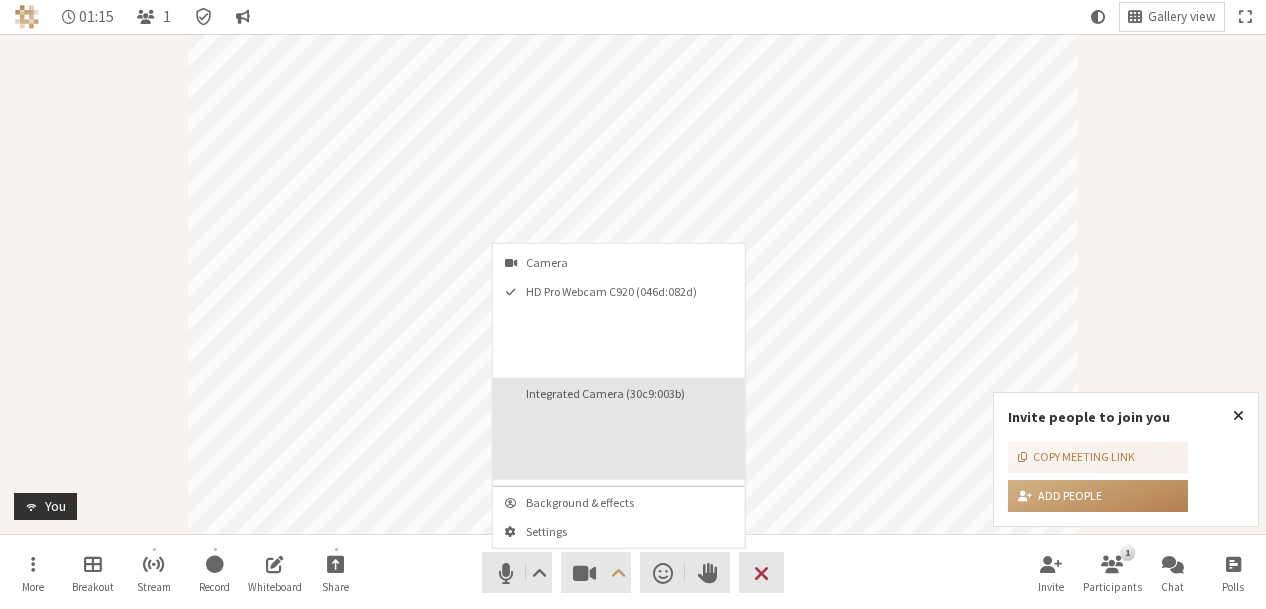 click on "Integrated Camera (30c9:003b)" at bounding box center (619, 429) 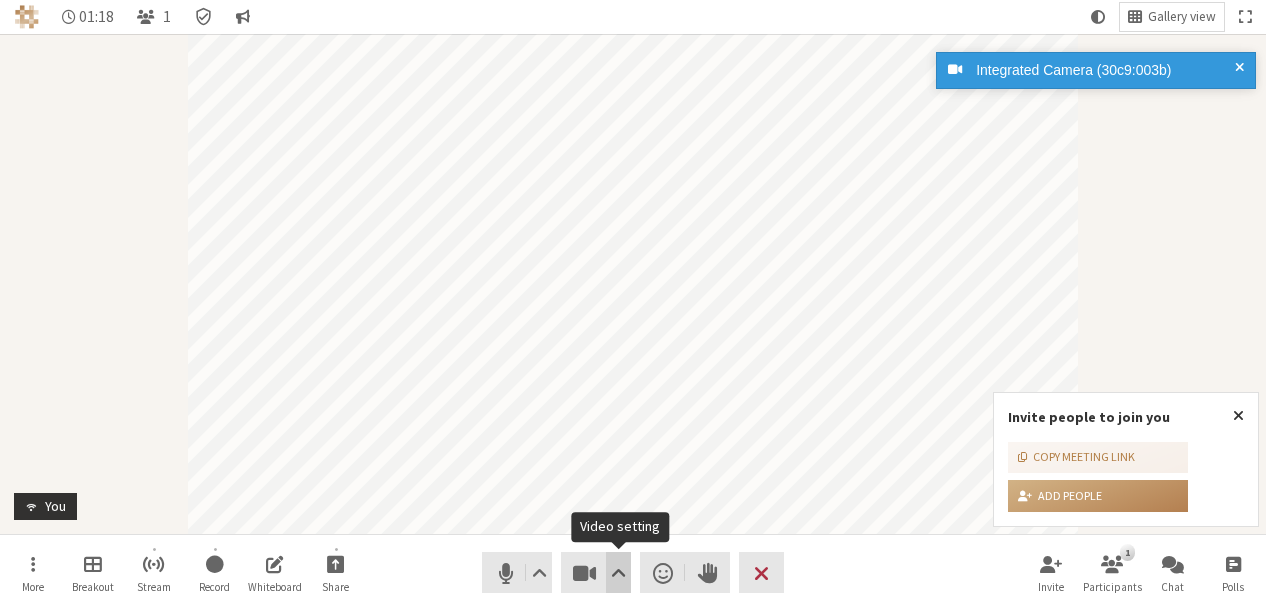 click at bounding box center (618, 573) 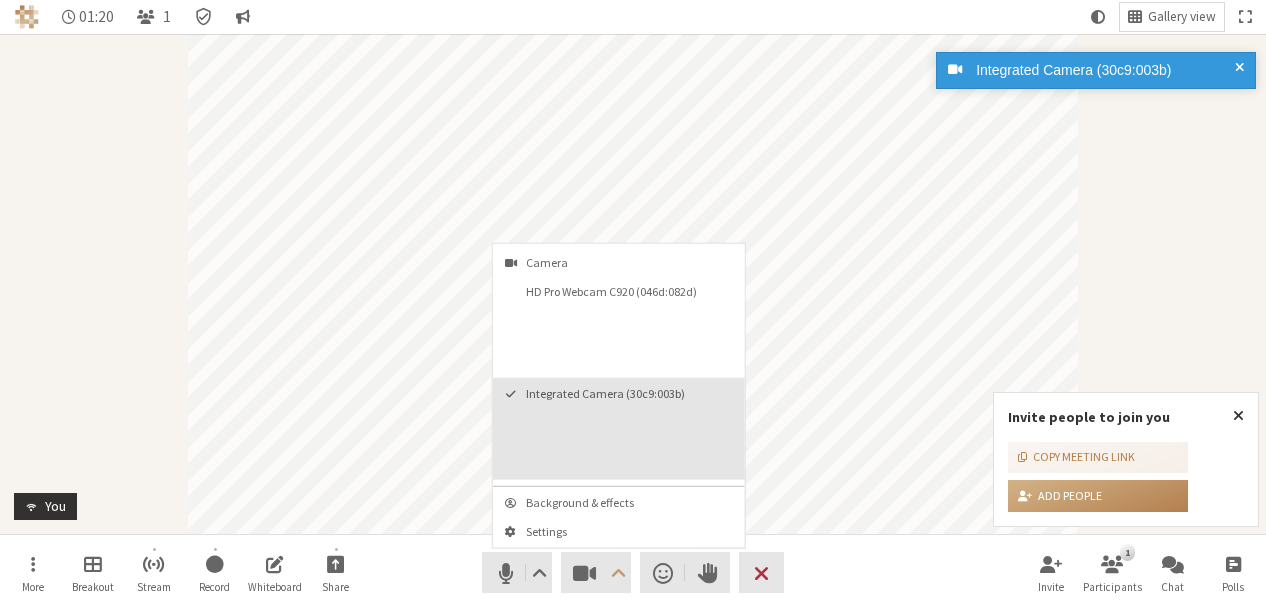 click on "Integrated Camera (30c9:003b)" at bounding box center (619, 429) 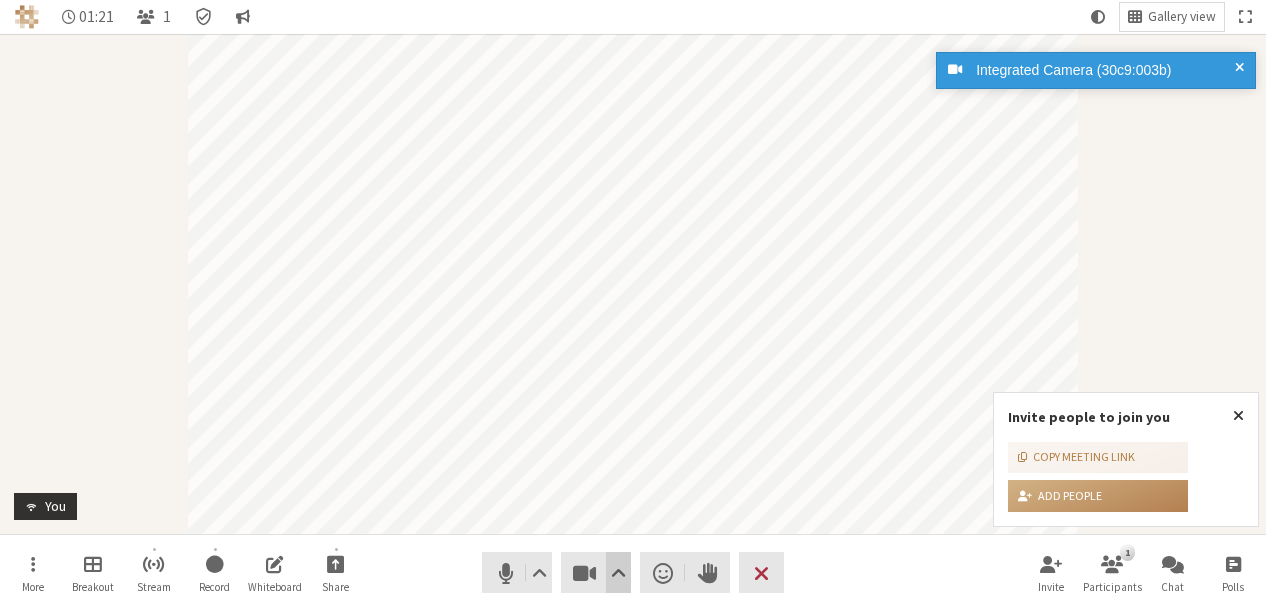 click at bounding box center (618, 573) 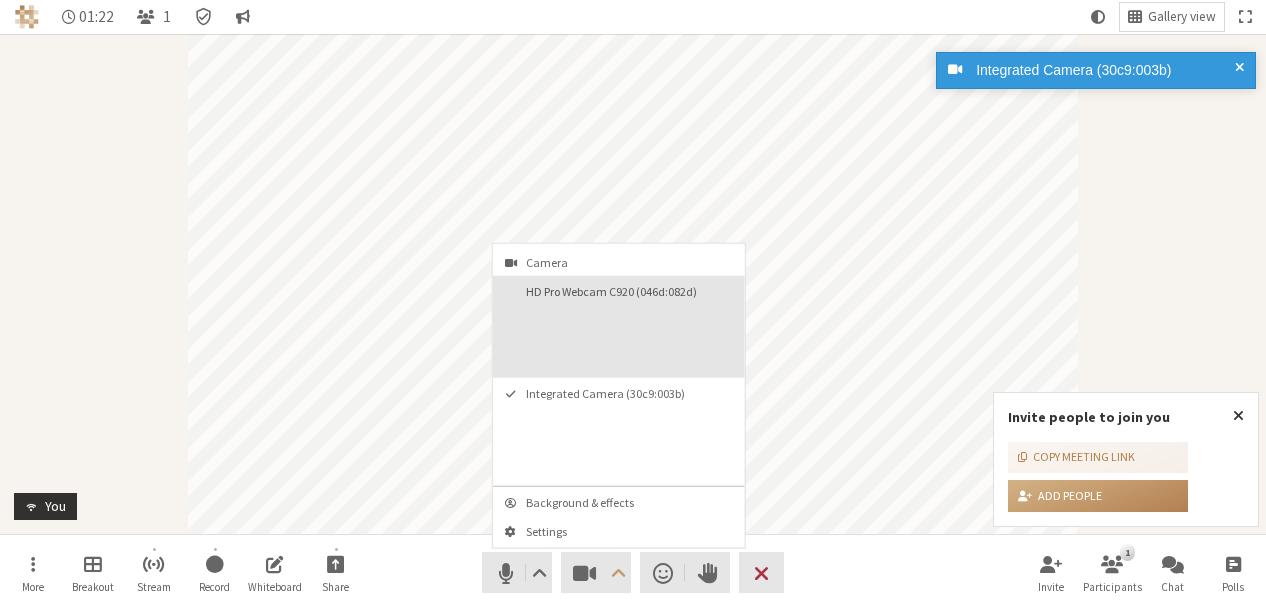click on "HD Pro Webcam C920 (046d:082d)" at bounding box center [619, 327] 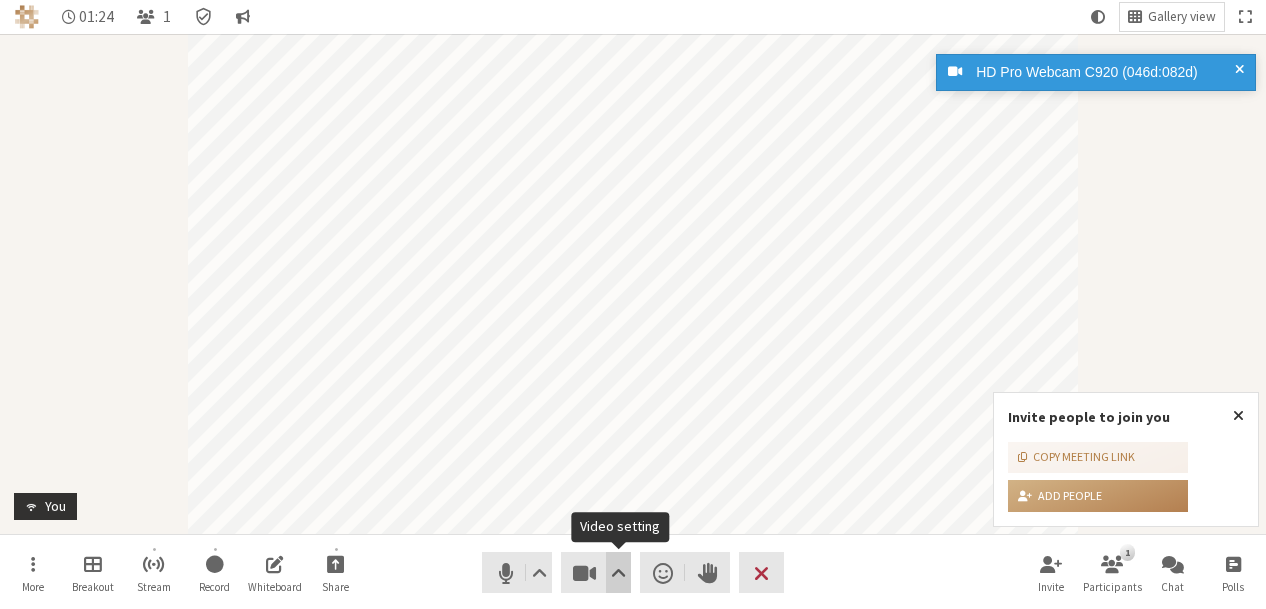 click at bounding box center (618, 573) 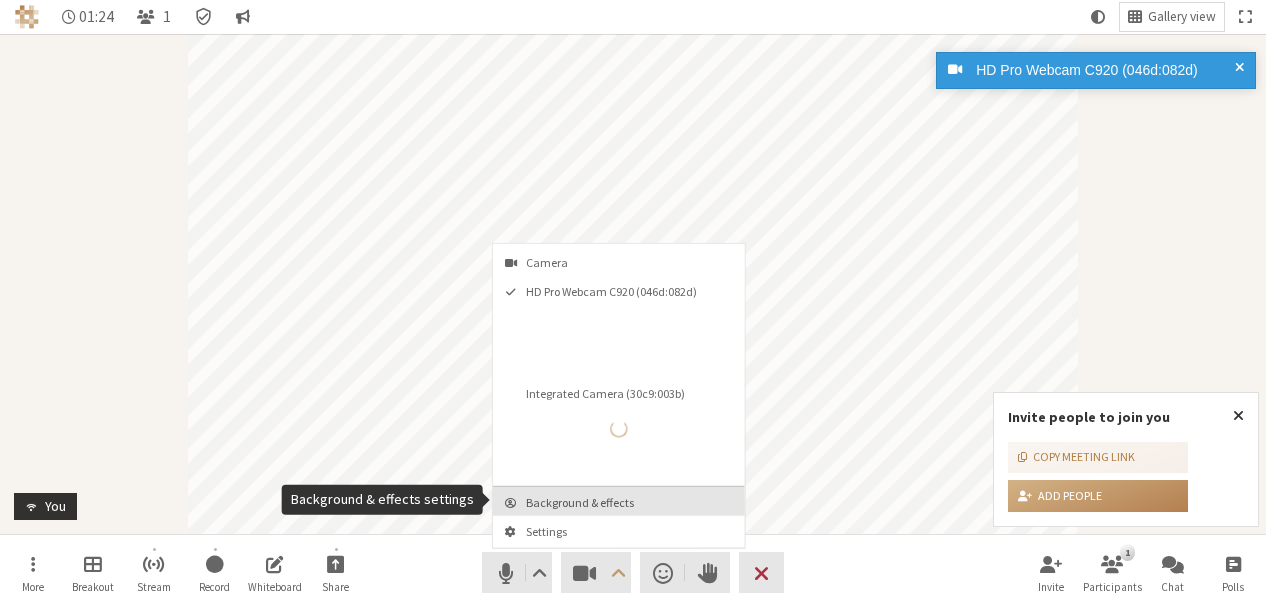 click on "Background & effects" at bounding box center [631, 502] 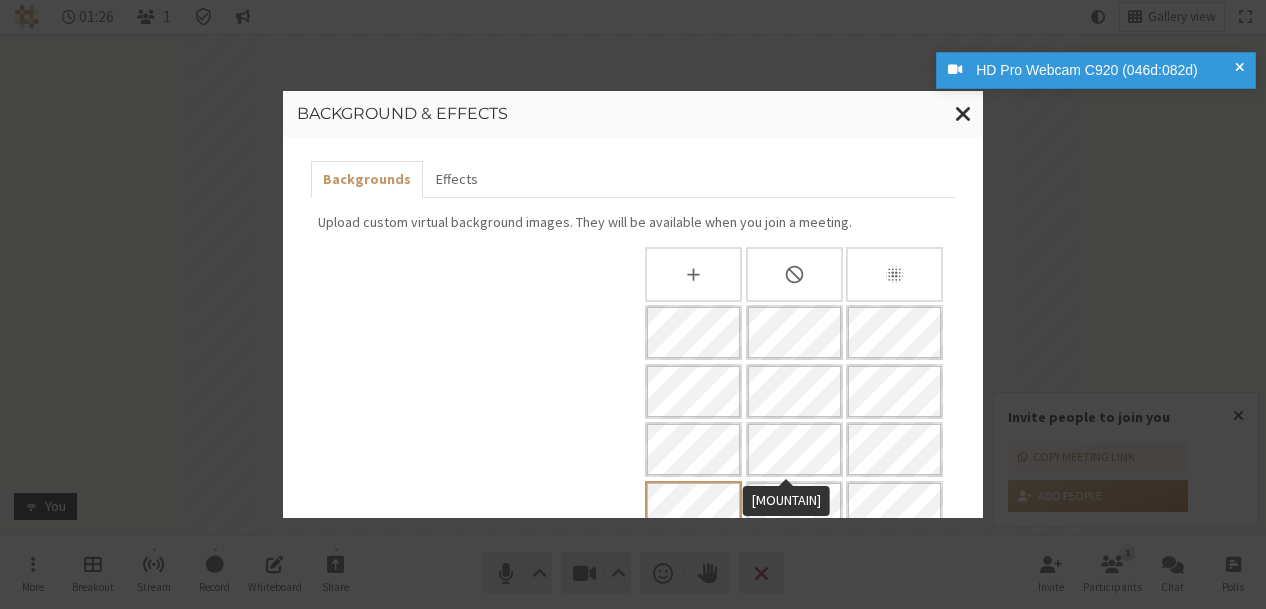 scroll, scrollTop: 133, scrollLeft: 0, axis: vertical 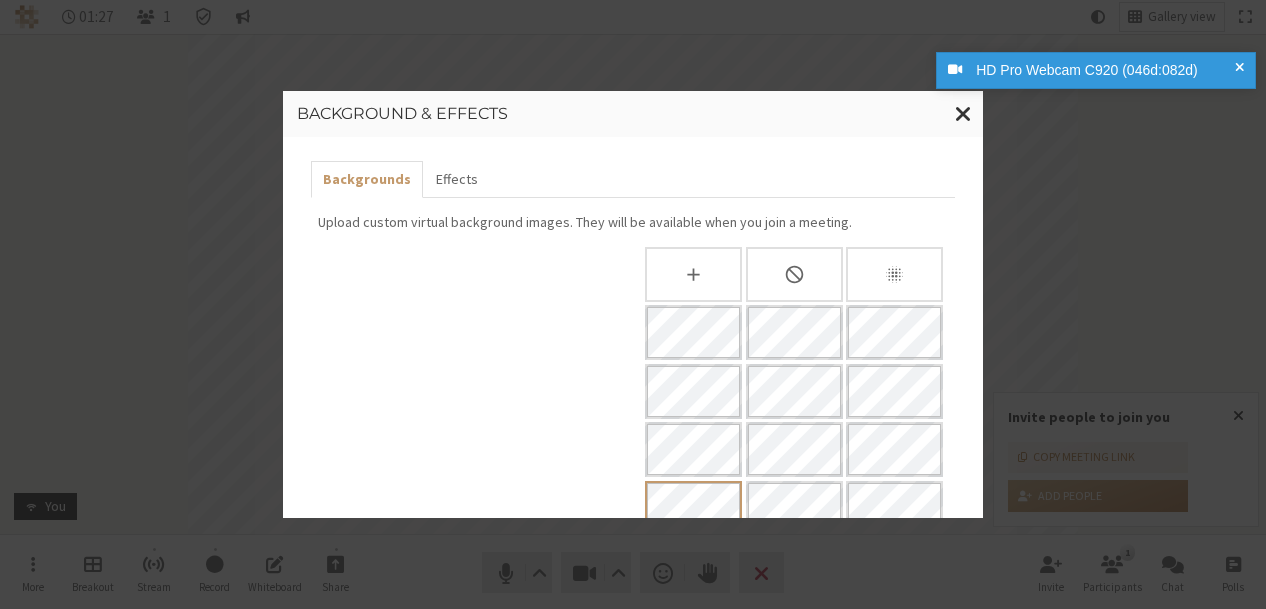 click at bounding box center [794, 274] 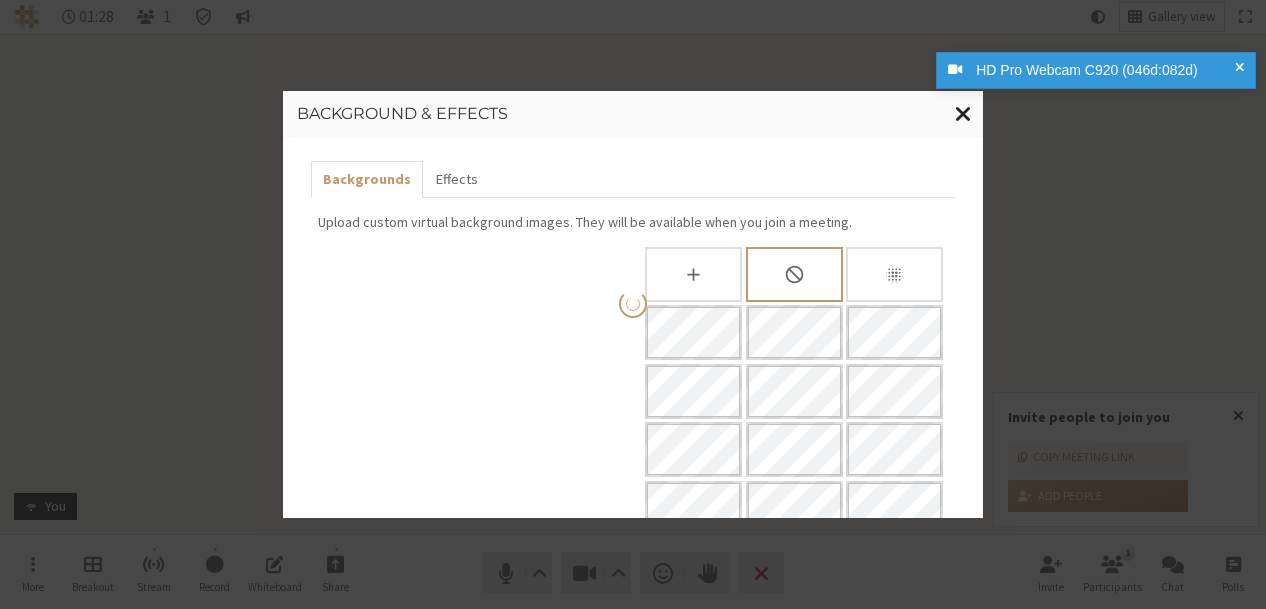 click at bounding box center (963, 113) 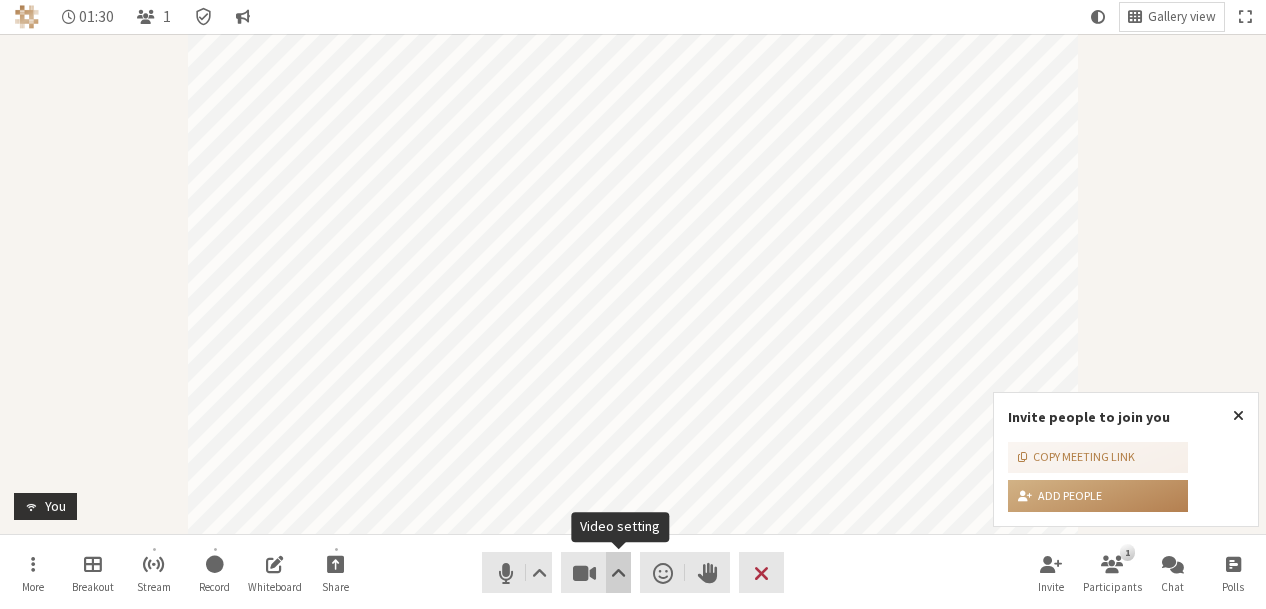 click at bounding box center [618, 573] 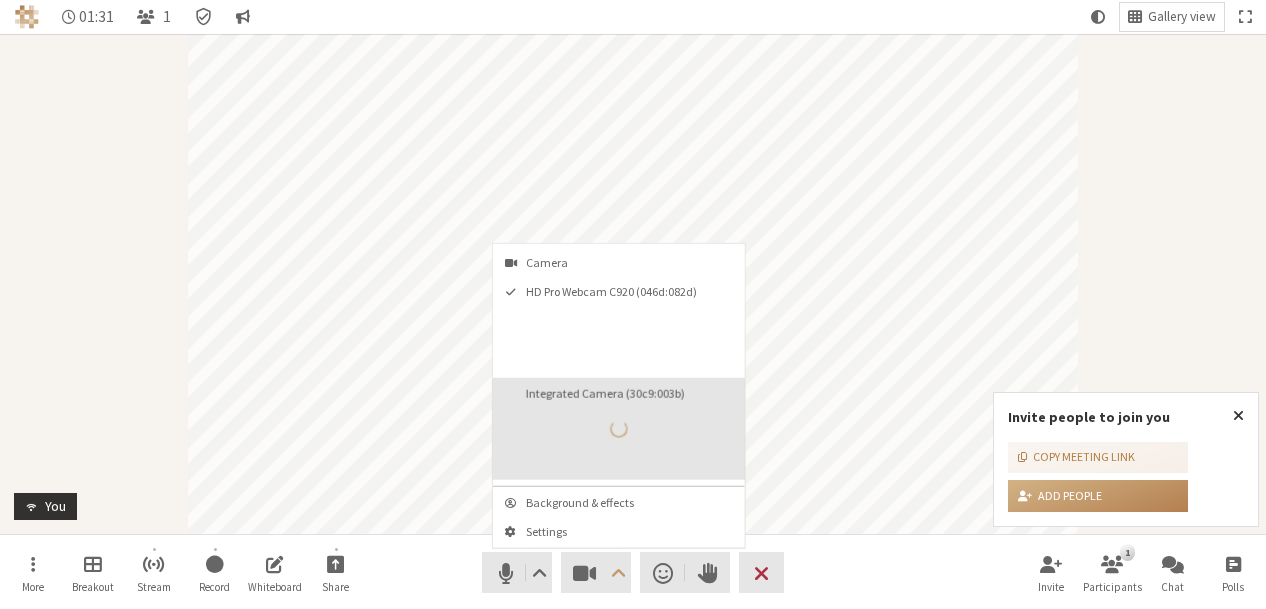 click on "Integrated Camera (30c9:003b)" at bounding box center (619, 429) 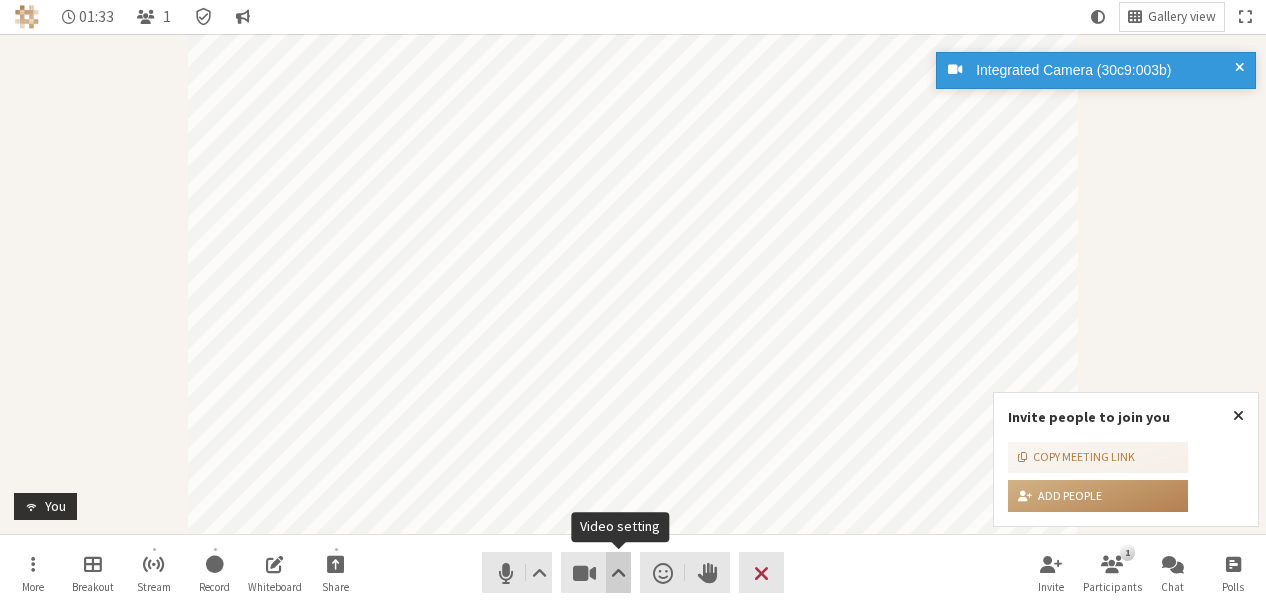 click at bounding box center (618, 573) 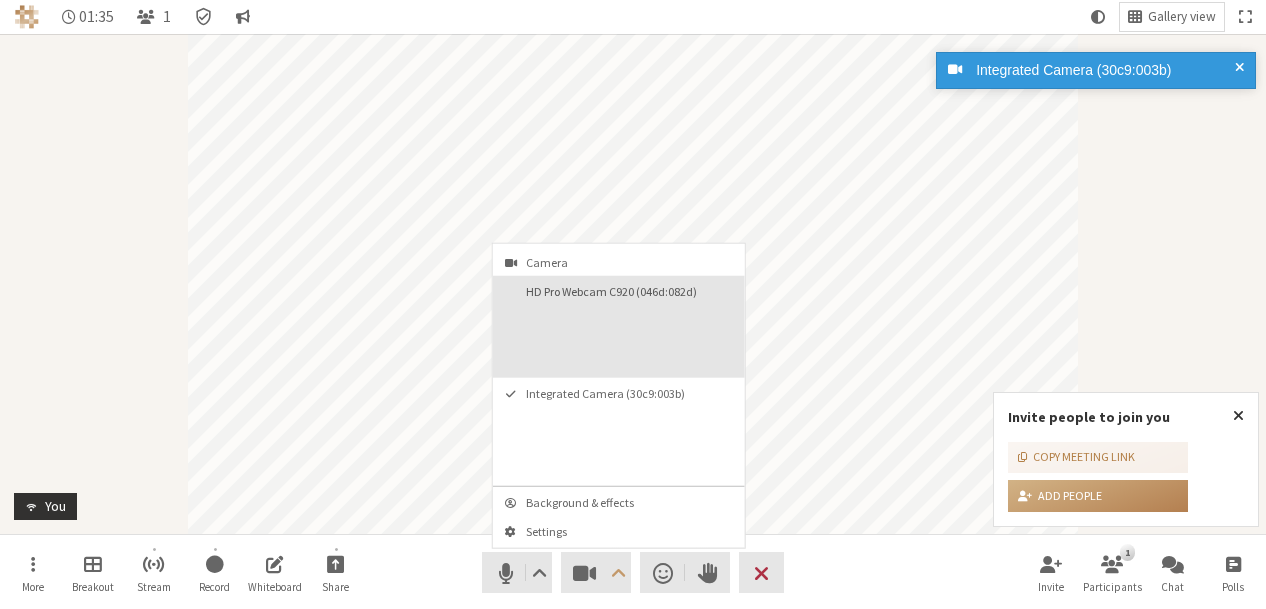 click on "HD Pro Webcam C920 (046d:082d)" at bounding box center [619, 327] 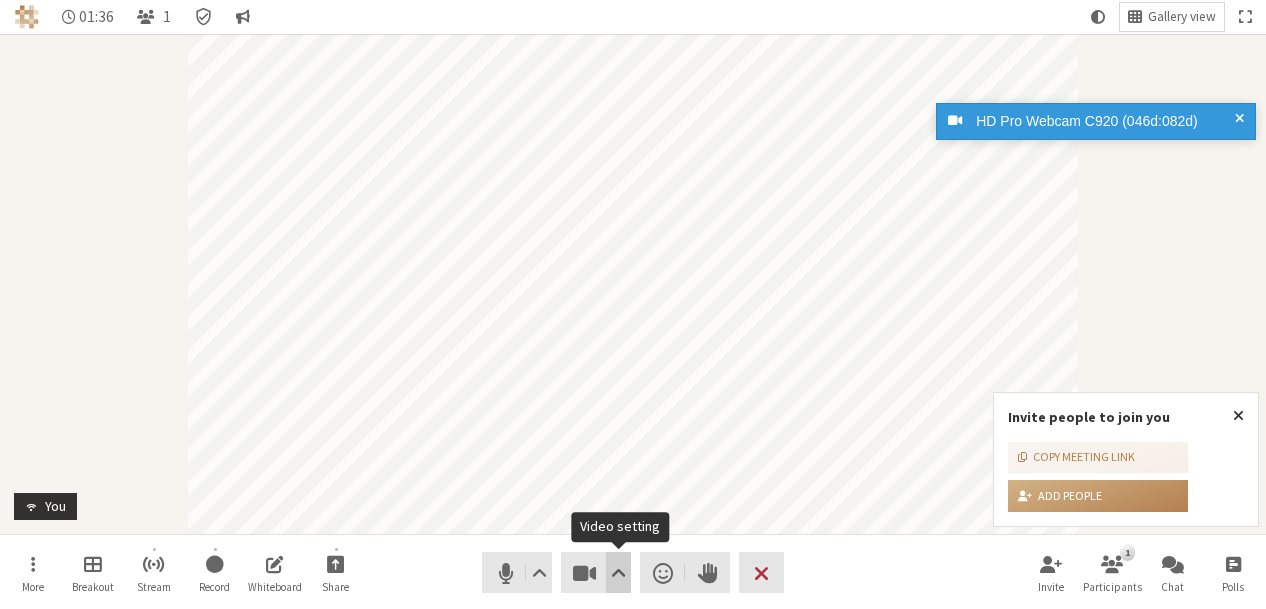 click at bounding box center [618, 573] 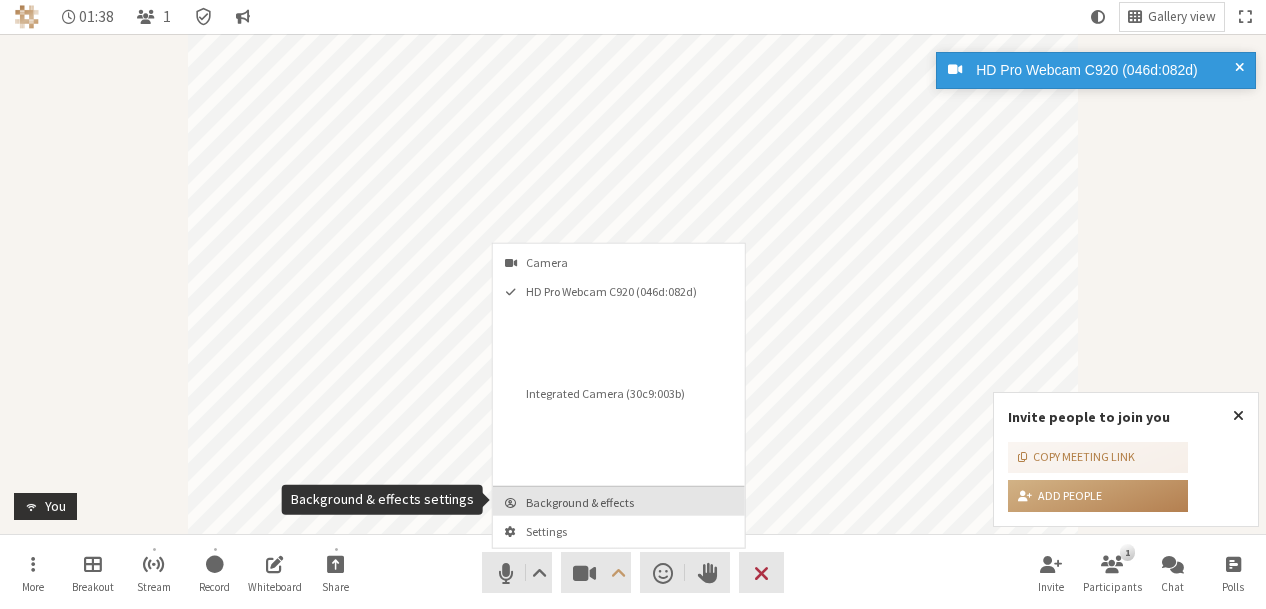 click on "Background & effects" at bounding box center [631, 502] 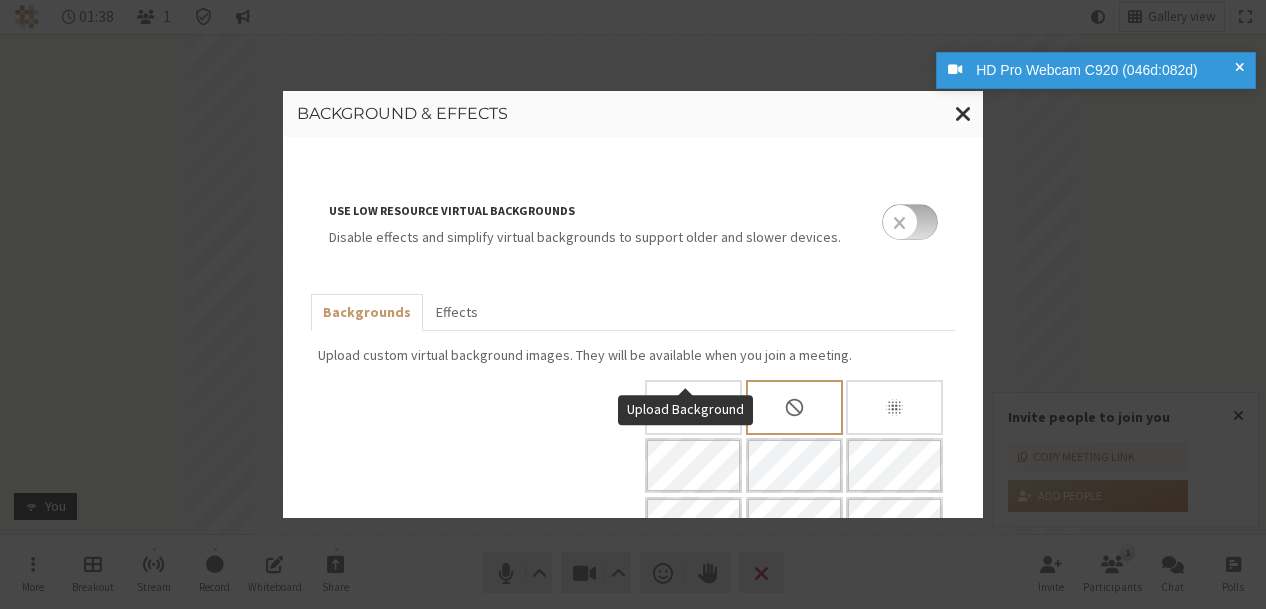 scroll, scrollTop: 179, scrollLeft: 0, axis: vertical 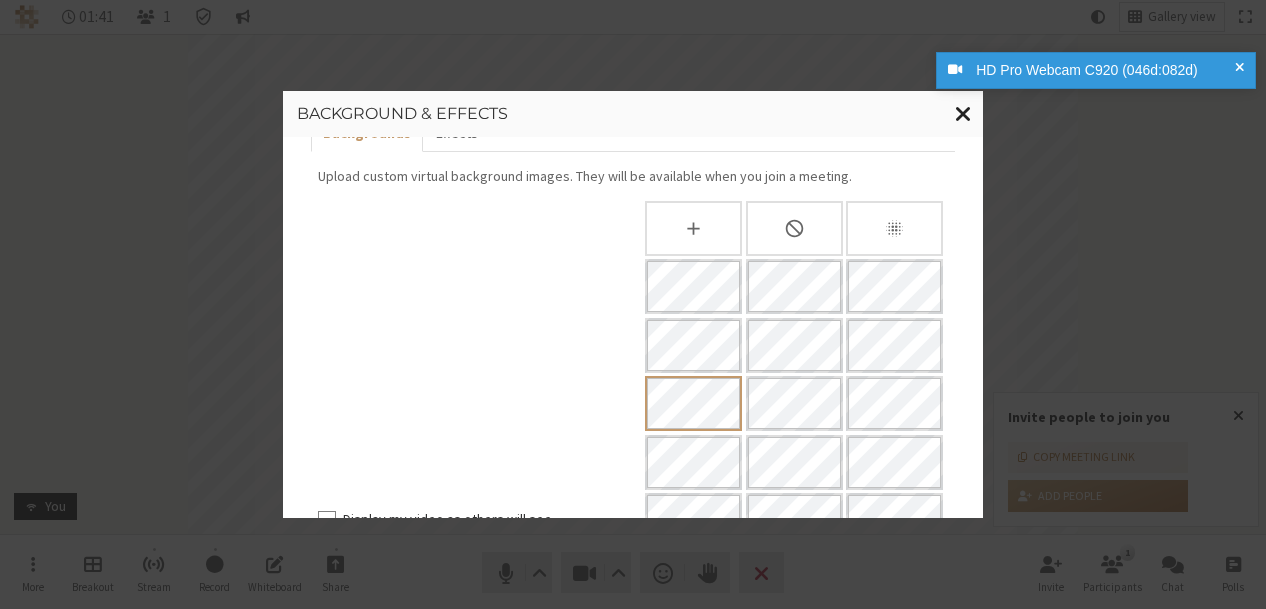click at bounding box center [963, 113] 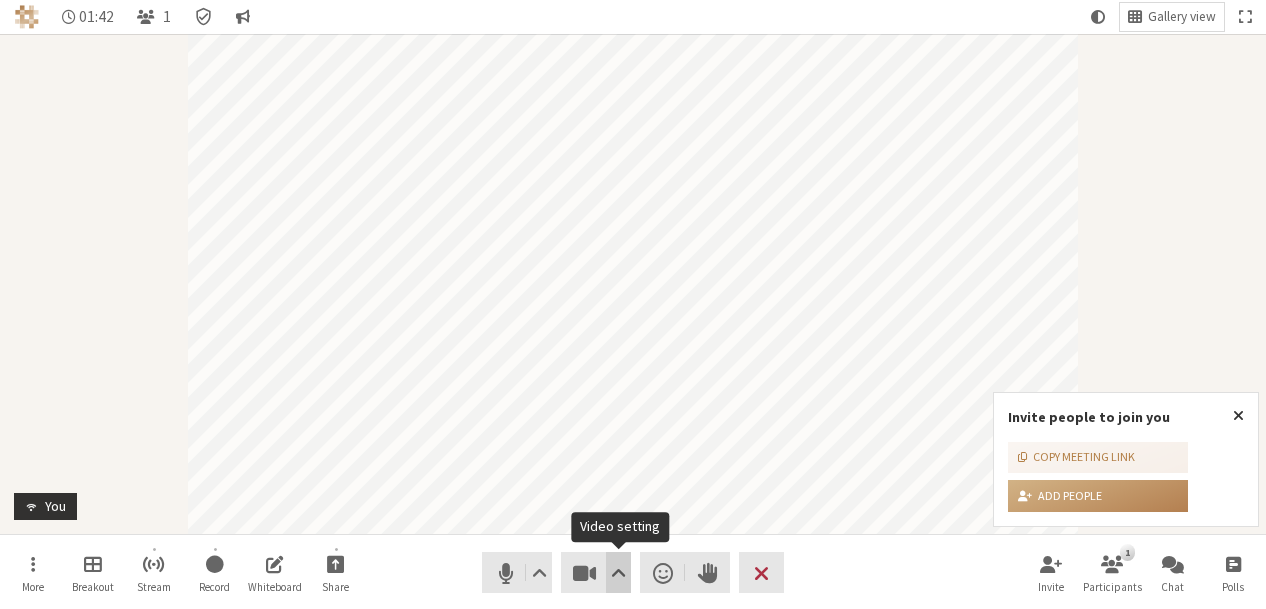click at bounding box center [618, 573] 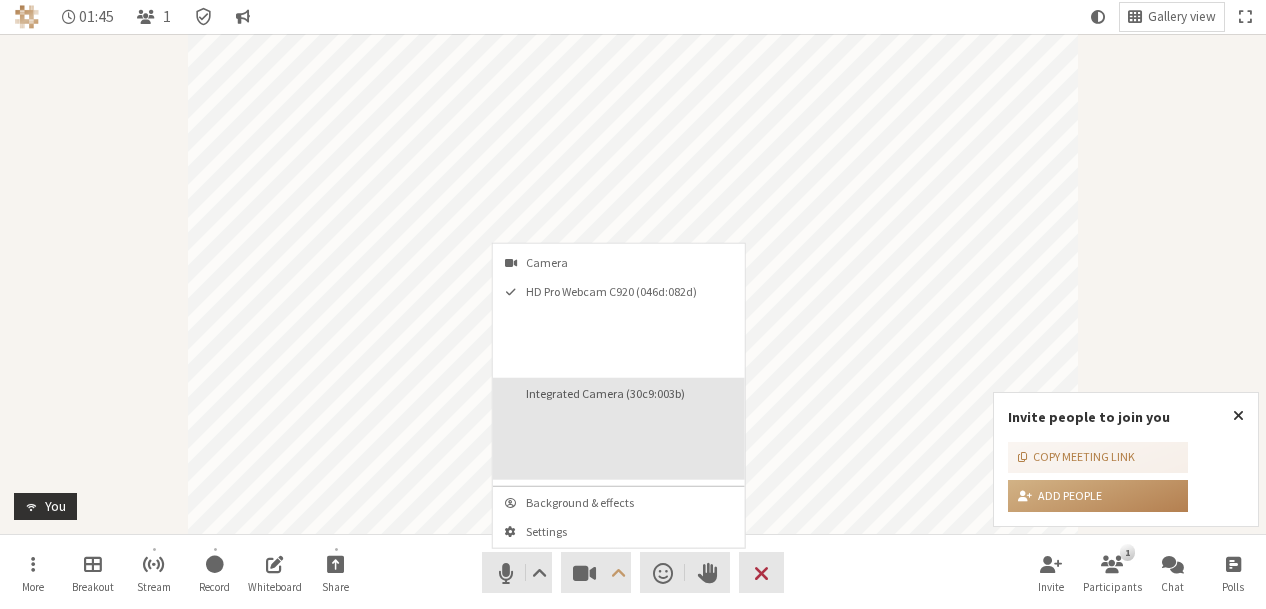 click on "Integrated Camera (30c9:003b)" at bounding box center [619, 429] 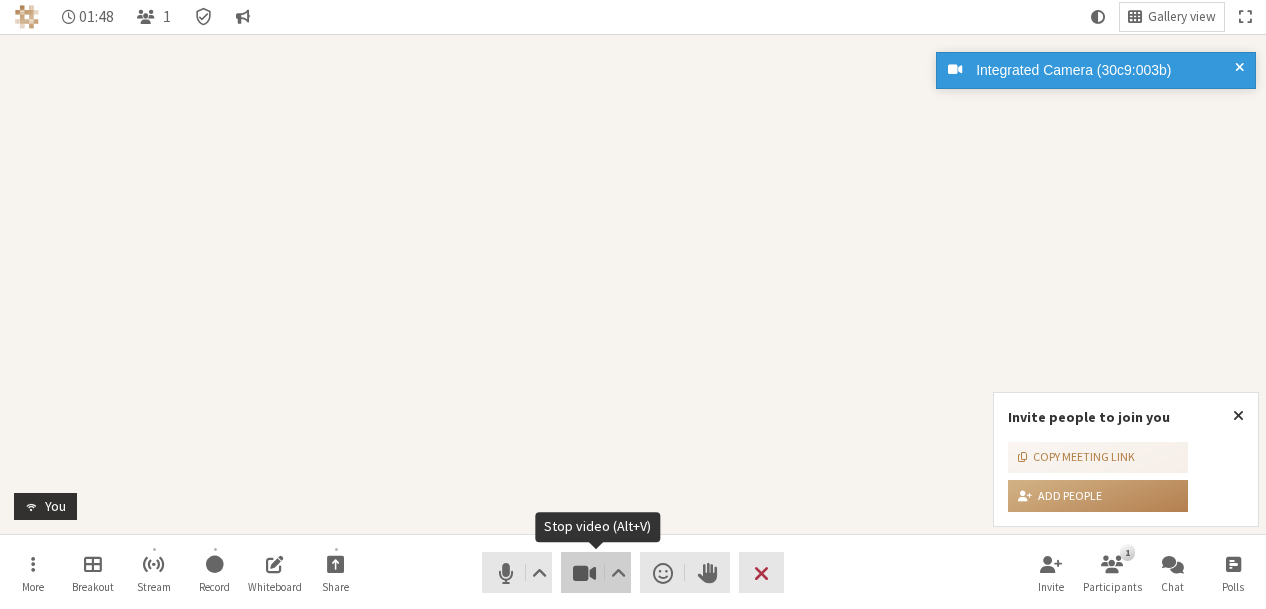 click at bounding box center [585, 573] 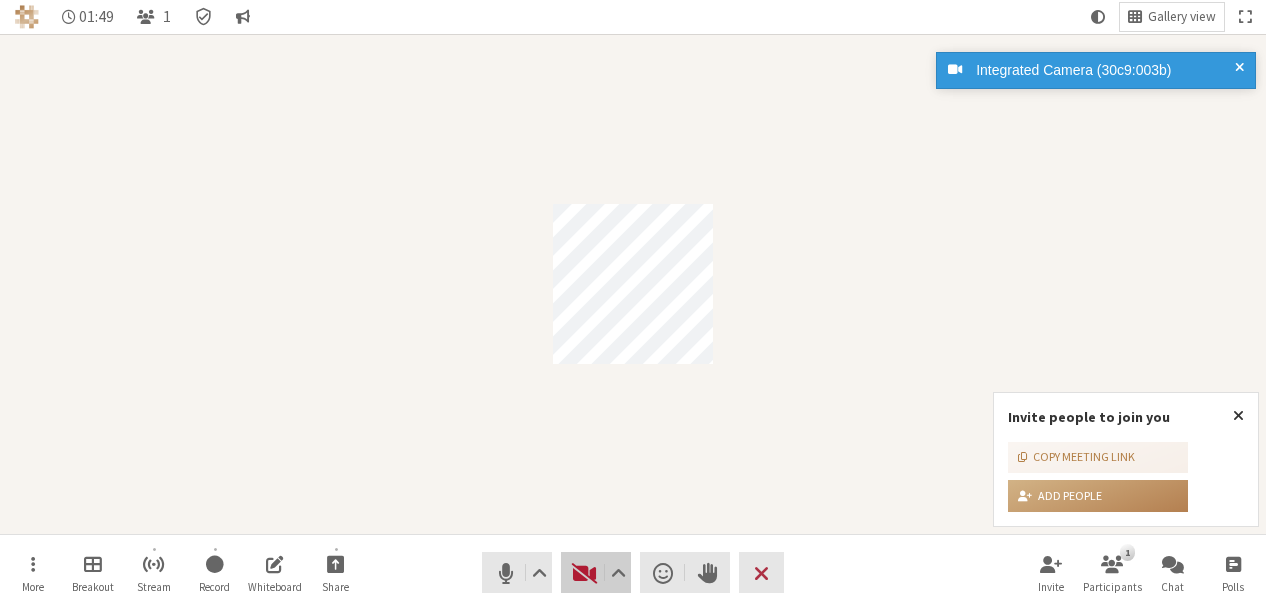 click at bounding box center [585, 573] 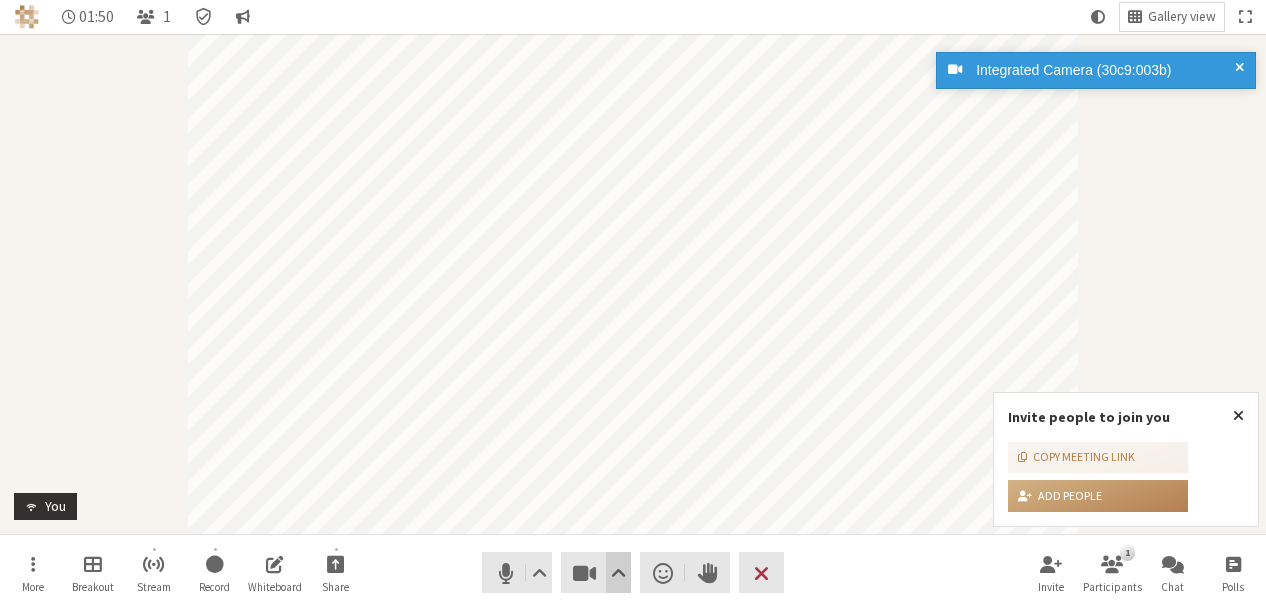 click at bounding box center [618, 572] 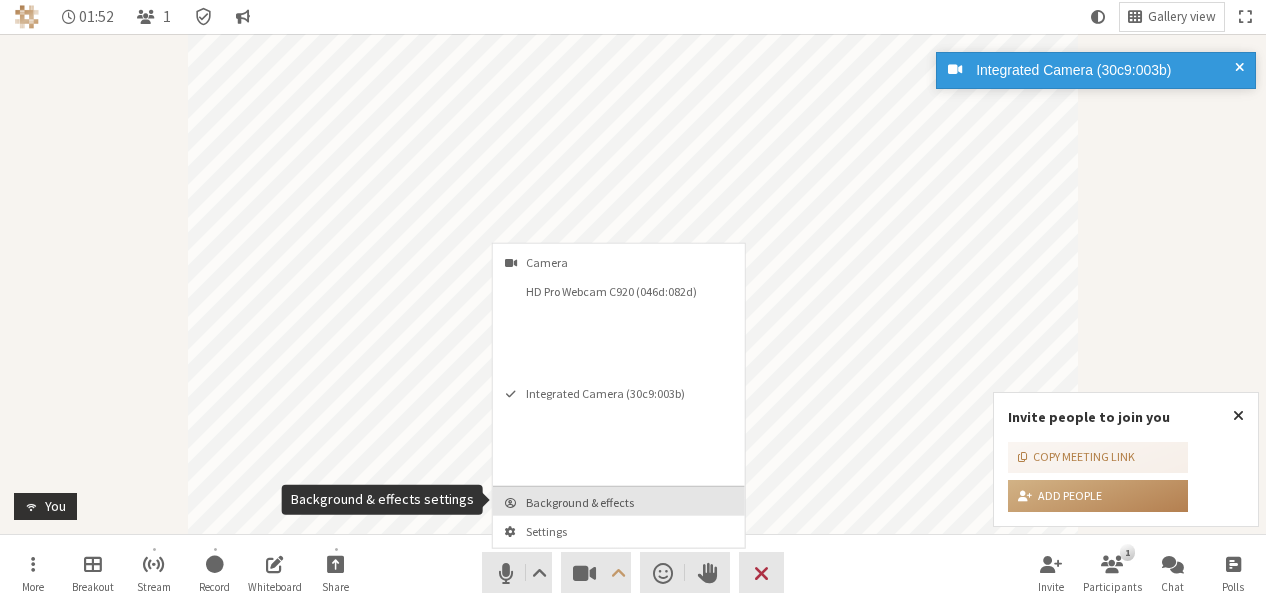 click on "Background & effects" at bounding box center [631, 502] 